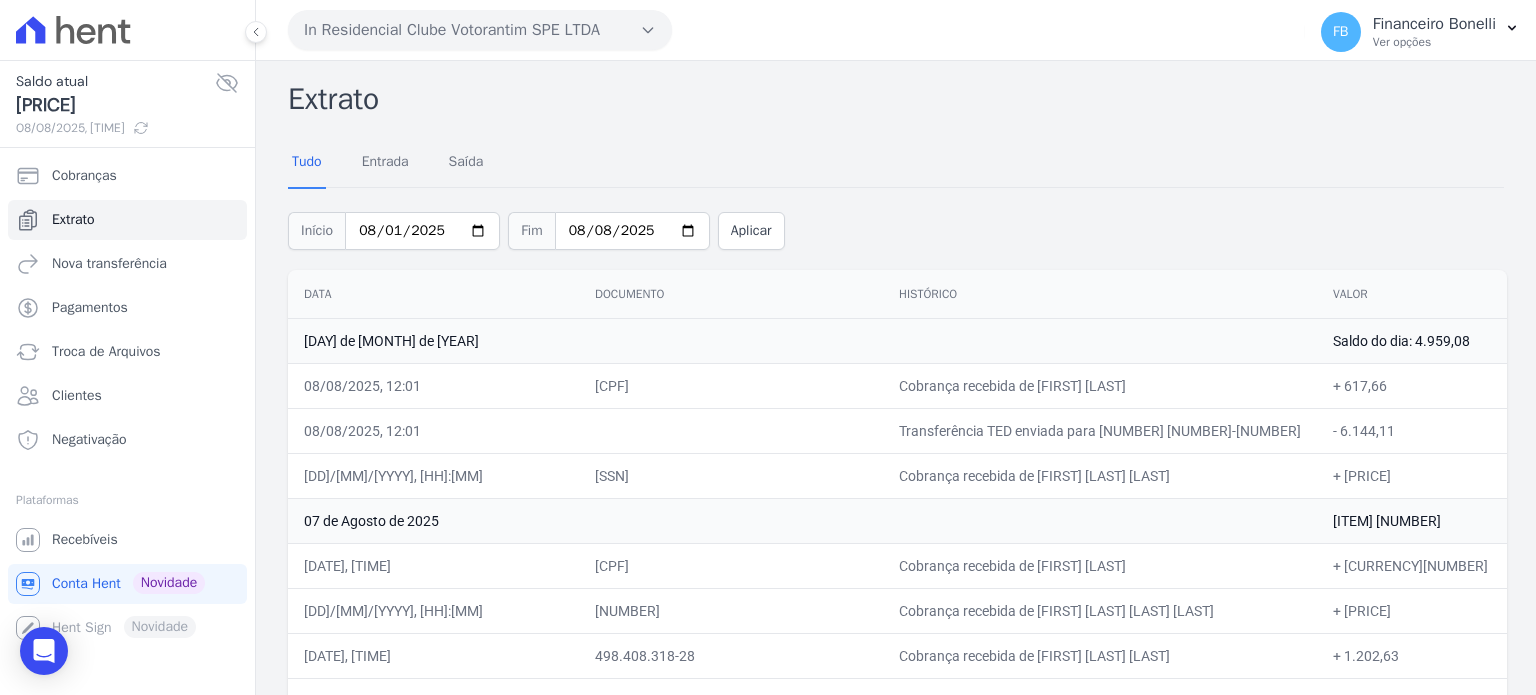 scroll, scrollTop: 0, scrollLeft: 0, axis: both 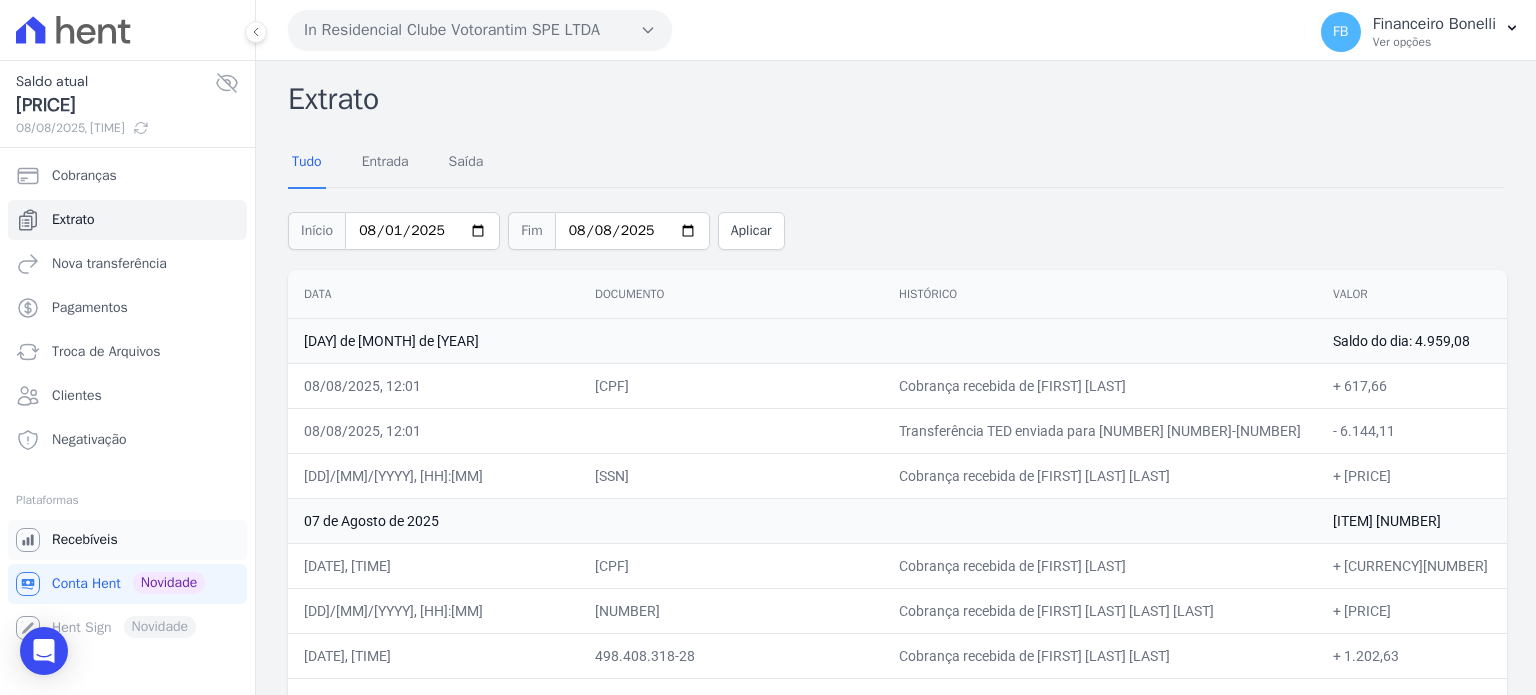 click on "Recebíveis" at bounding box center (127, 540) 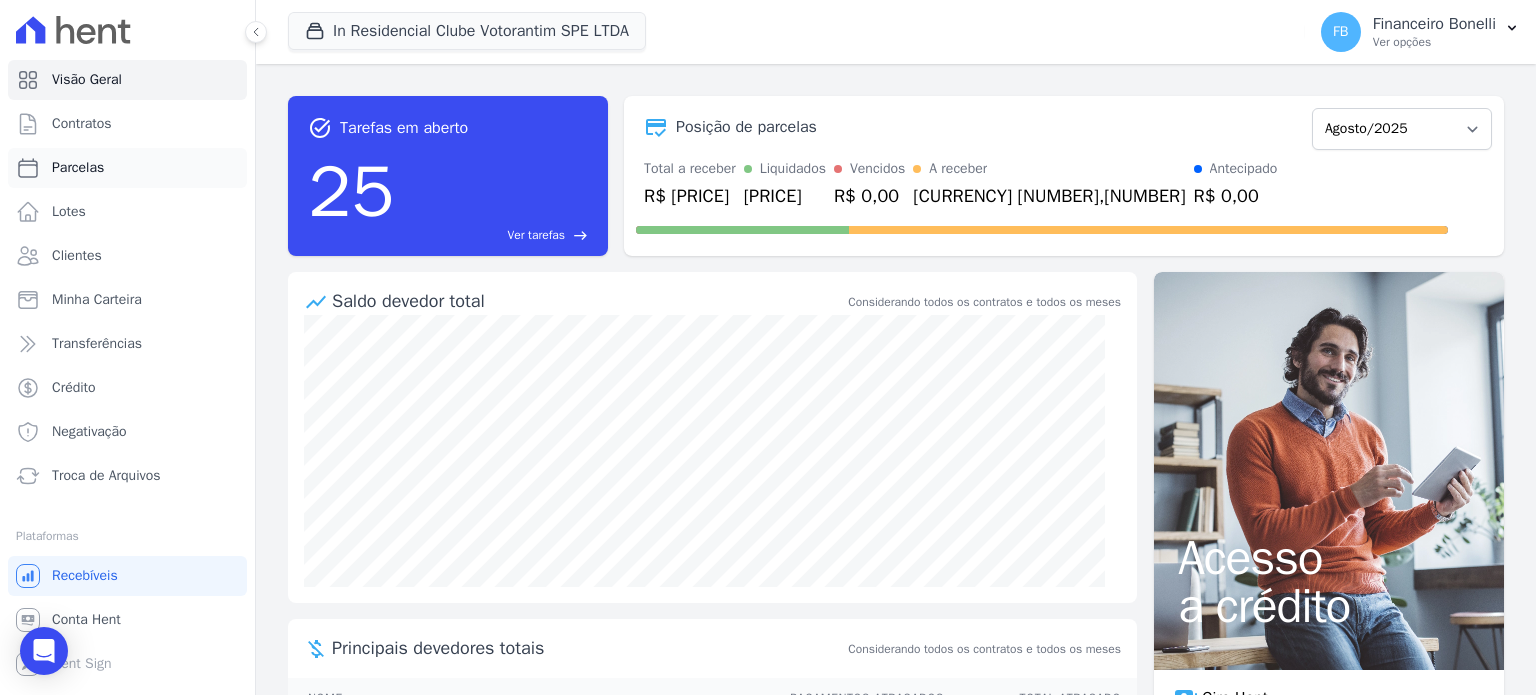 click on "Parcelas" at bounding box center [127, 168] 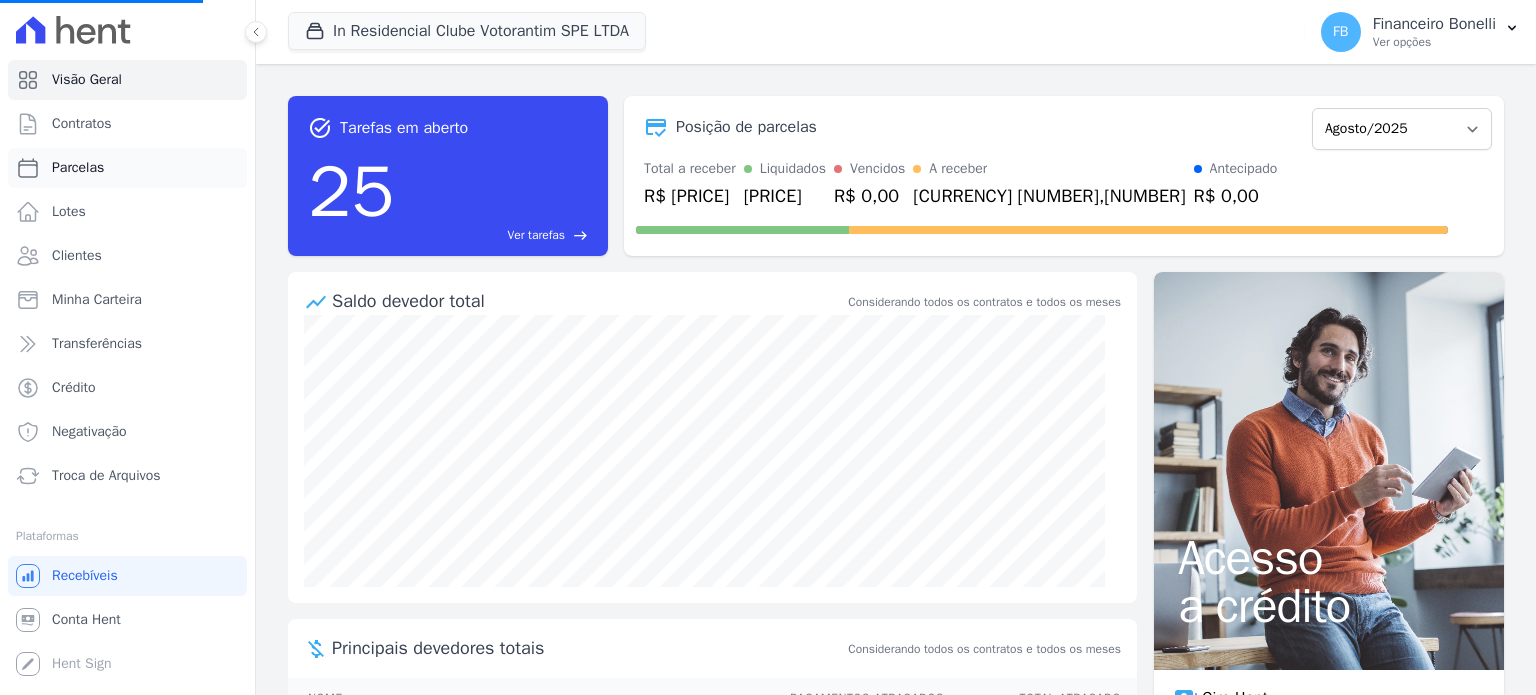 select 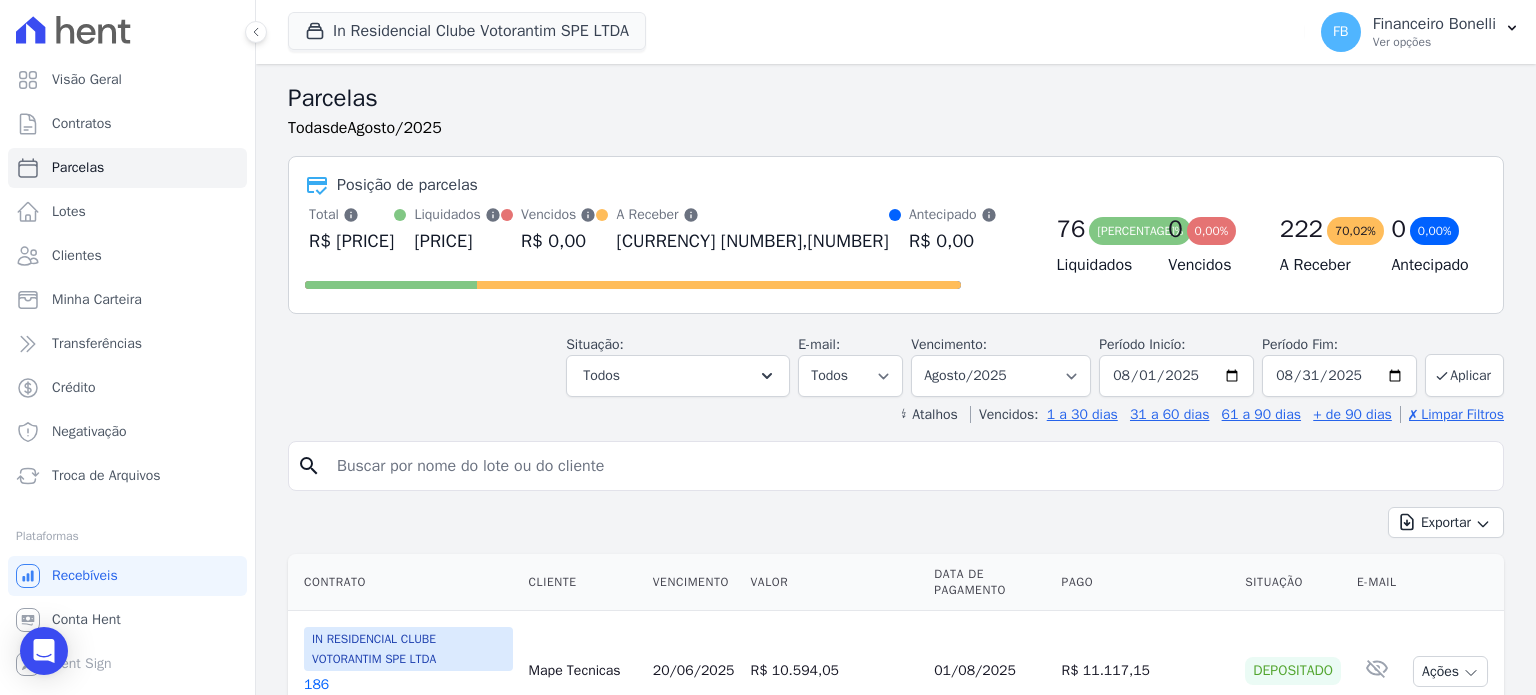 click at bounding box center (910, 466) 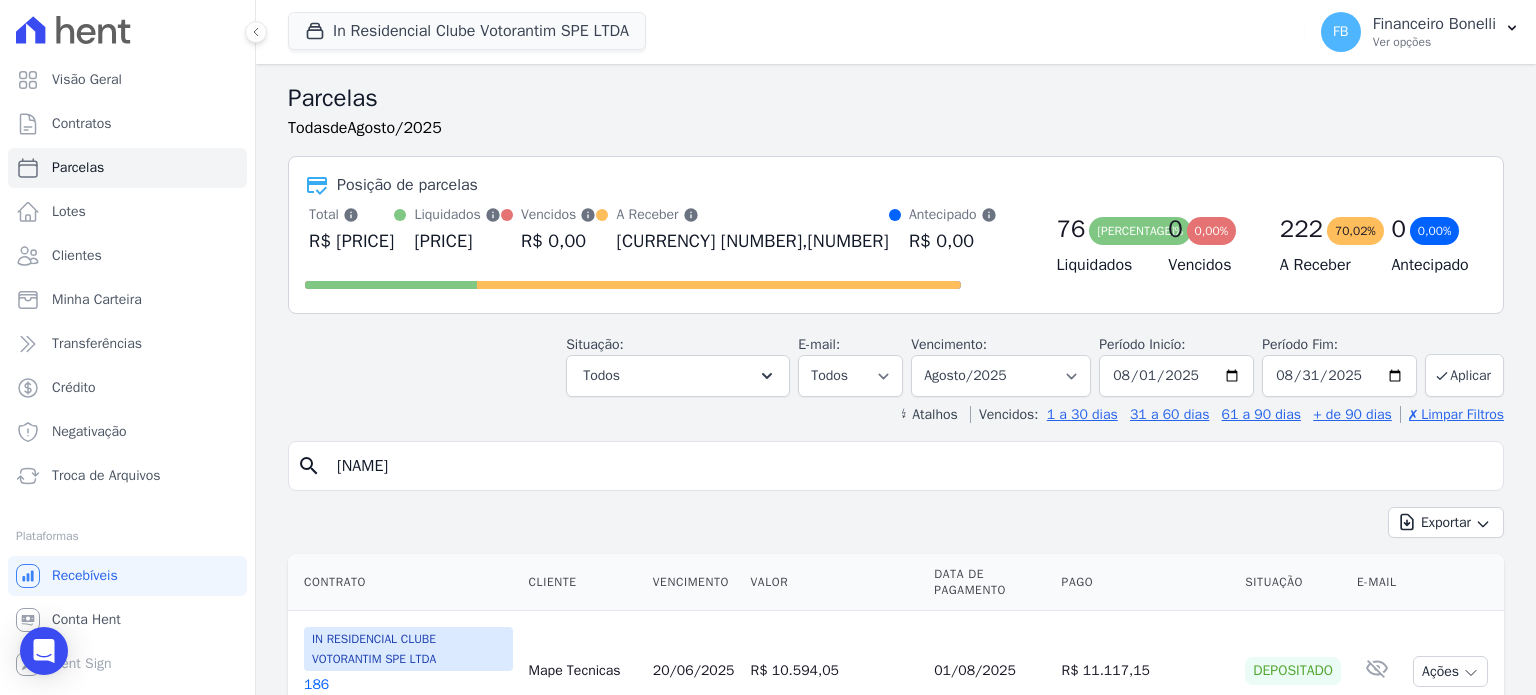 type on "[NAME]" 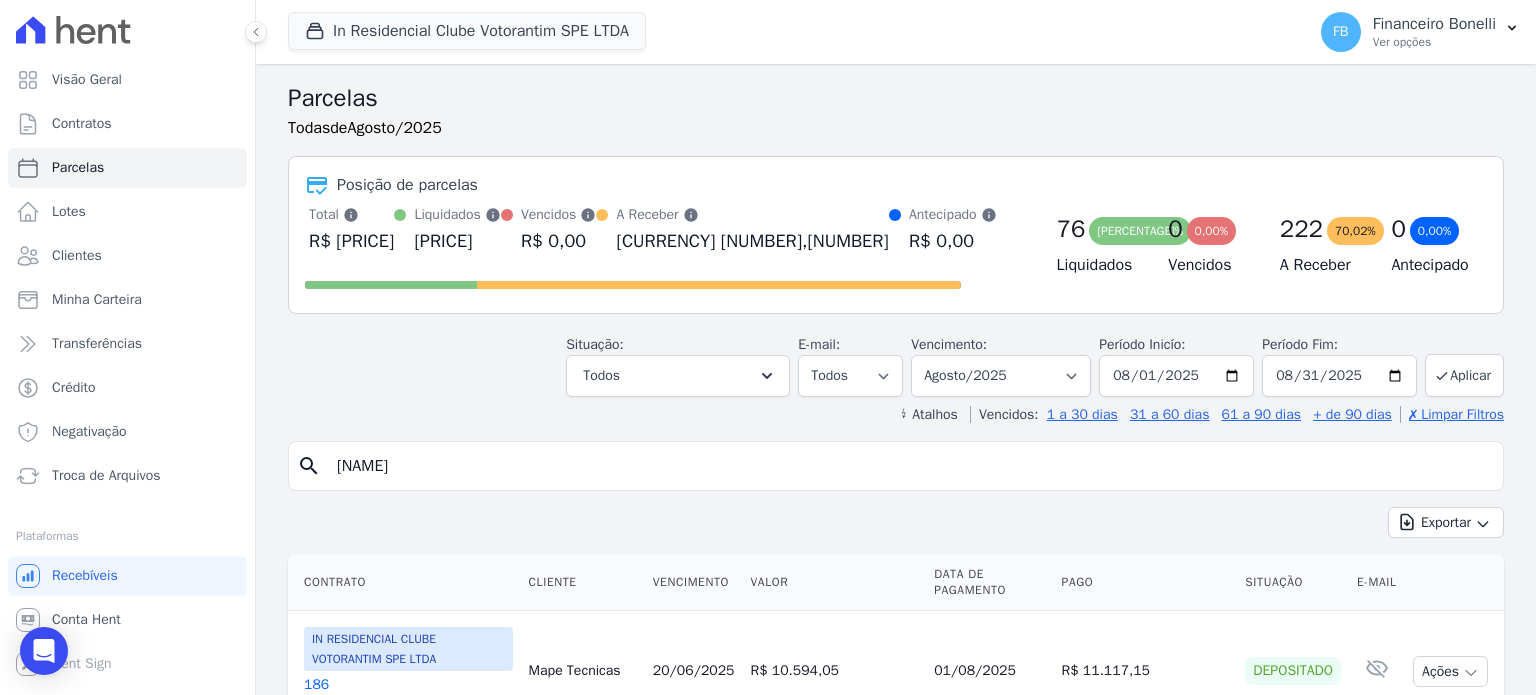 select 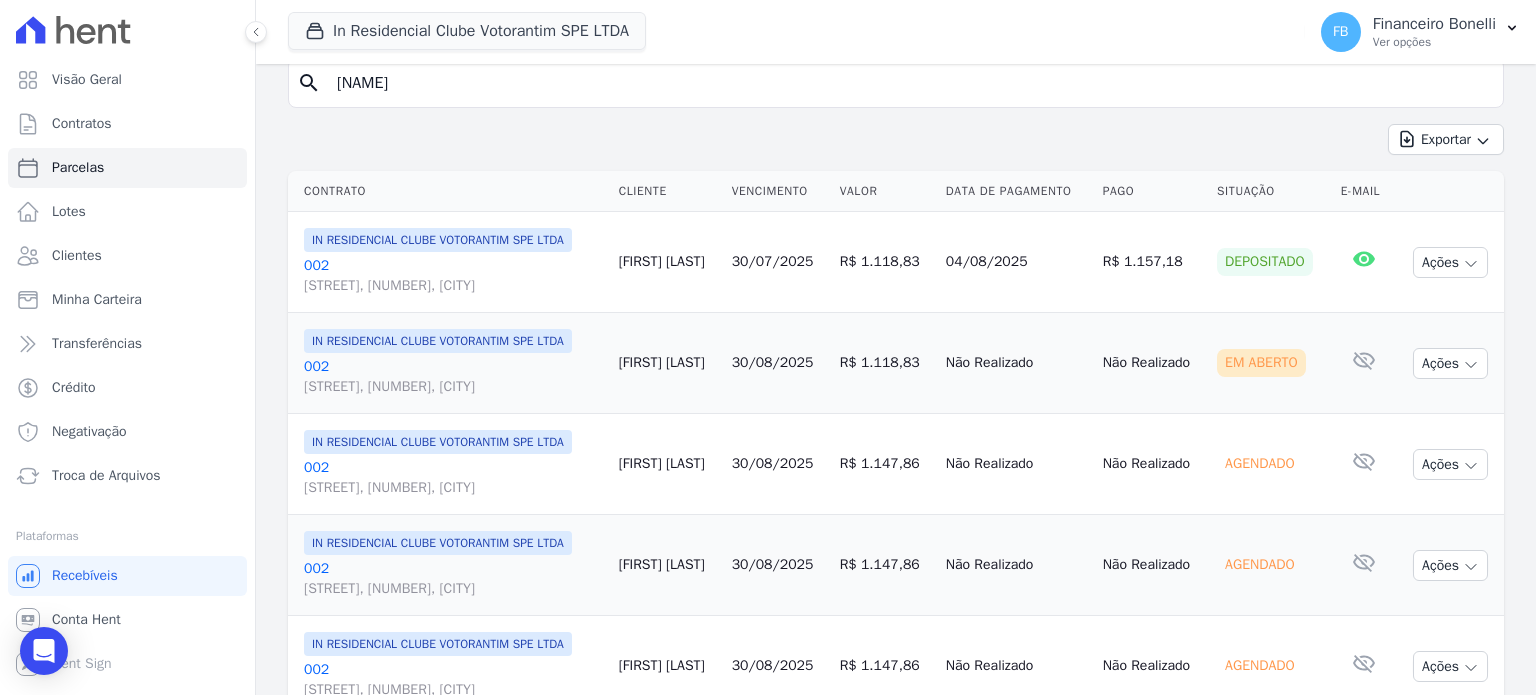 scroll, scrollTop: 209, scrollLeft: 0, axis: vertical 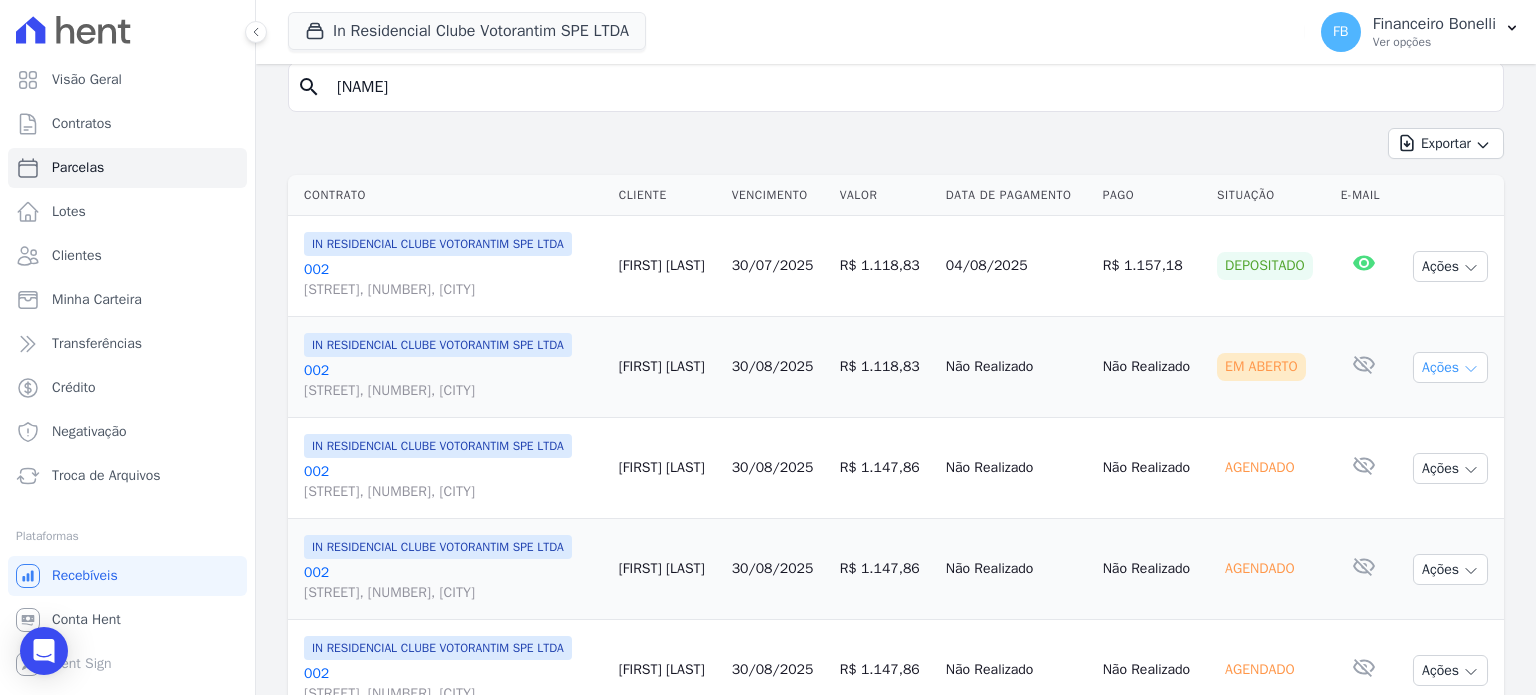 click 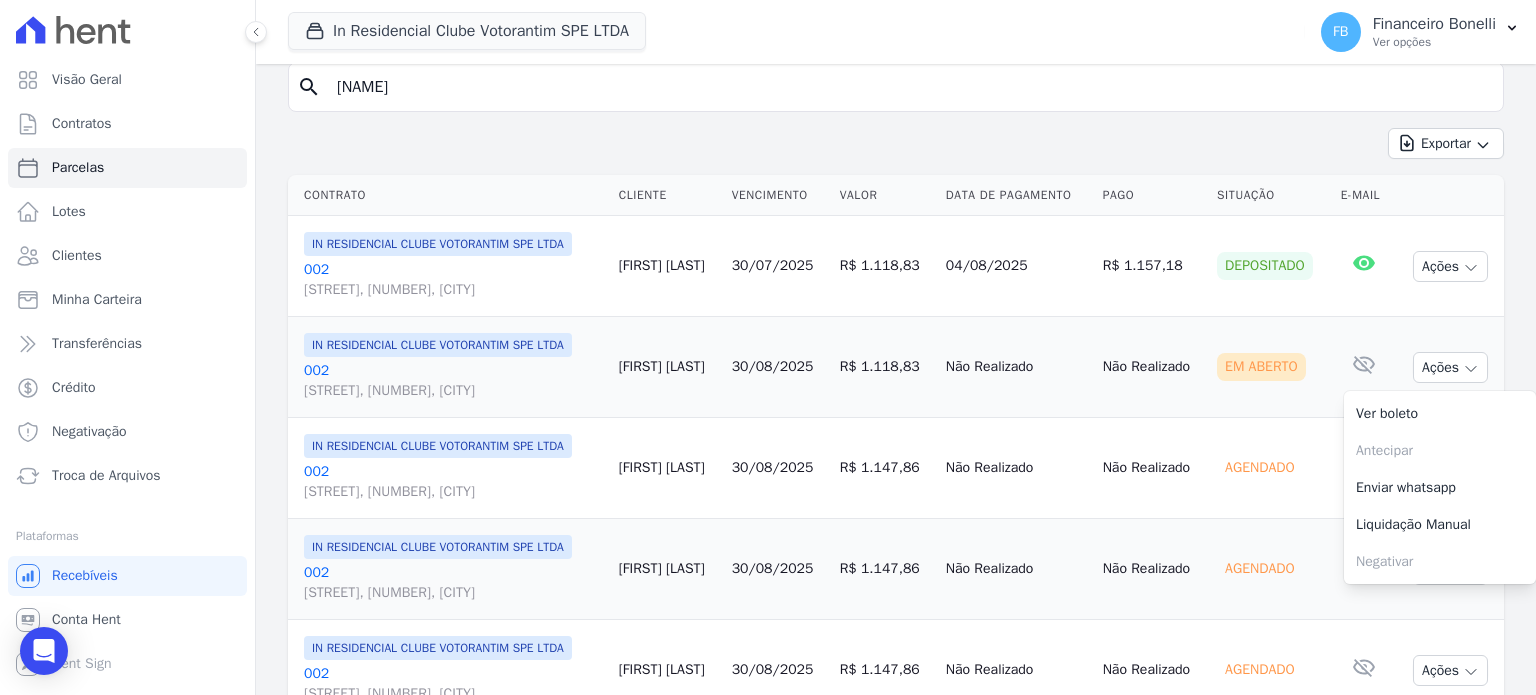 click on "Exportar
Exportar PDF
Exportar CSV" at bounding box center [896, 151] 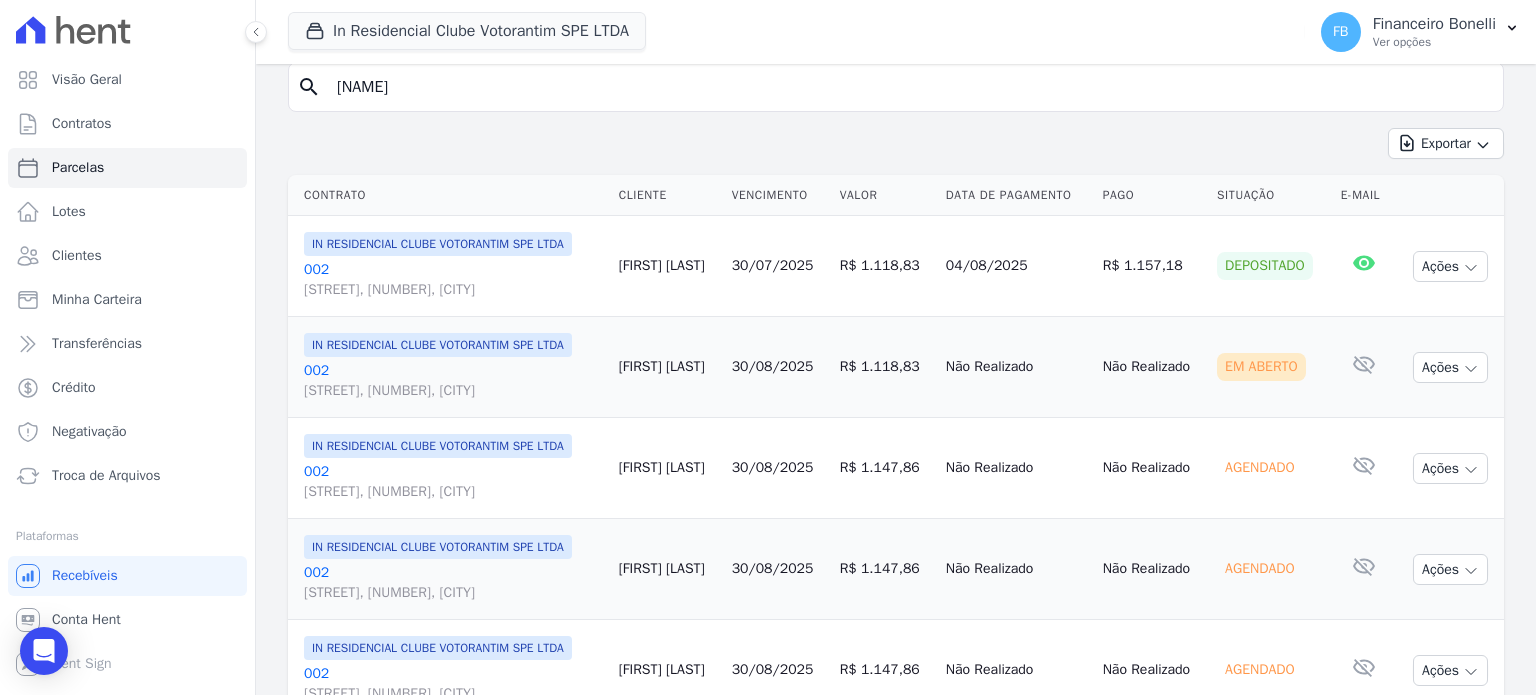 click on "[NUMBER]
[STREET], [NUMBER], [CITY]" at bounding box center [453, 280] 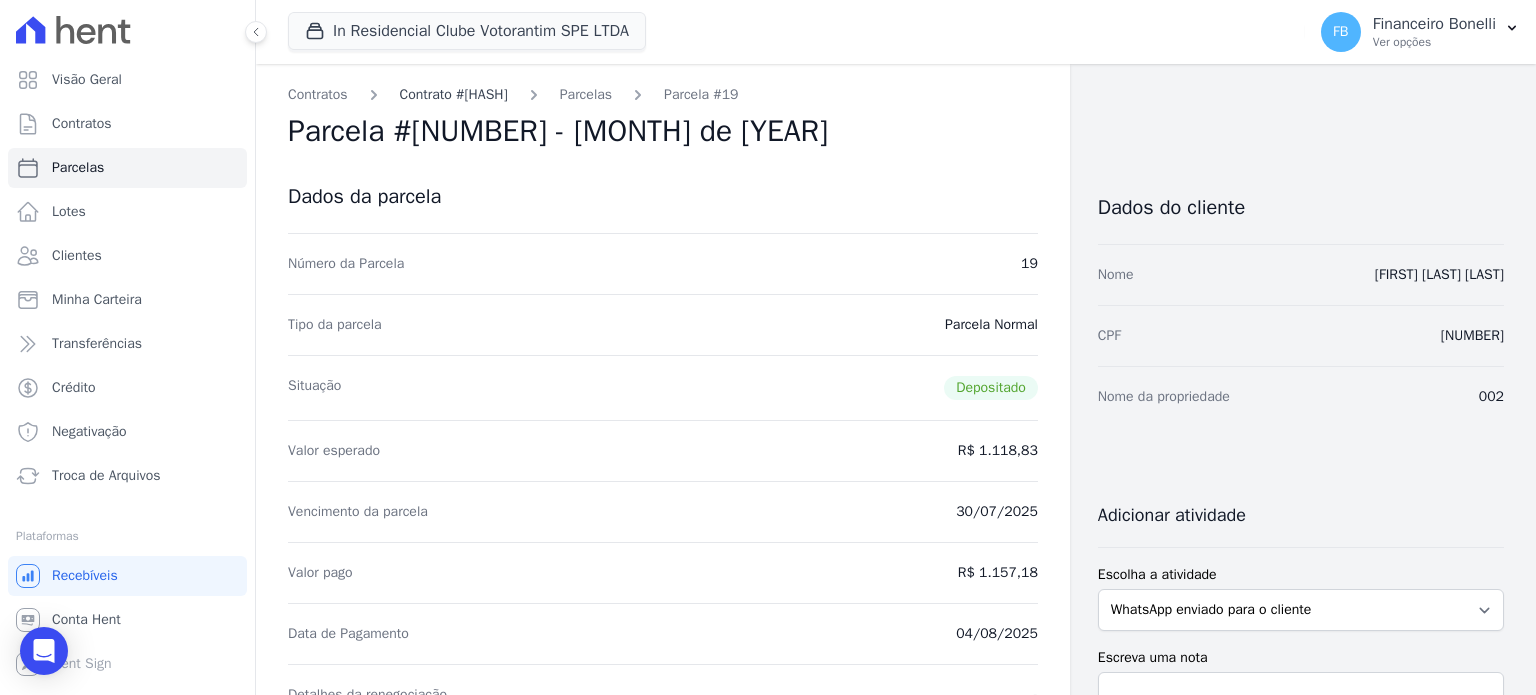 click on "Contrato
#[HASH]" at bounding box center [454, 94] 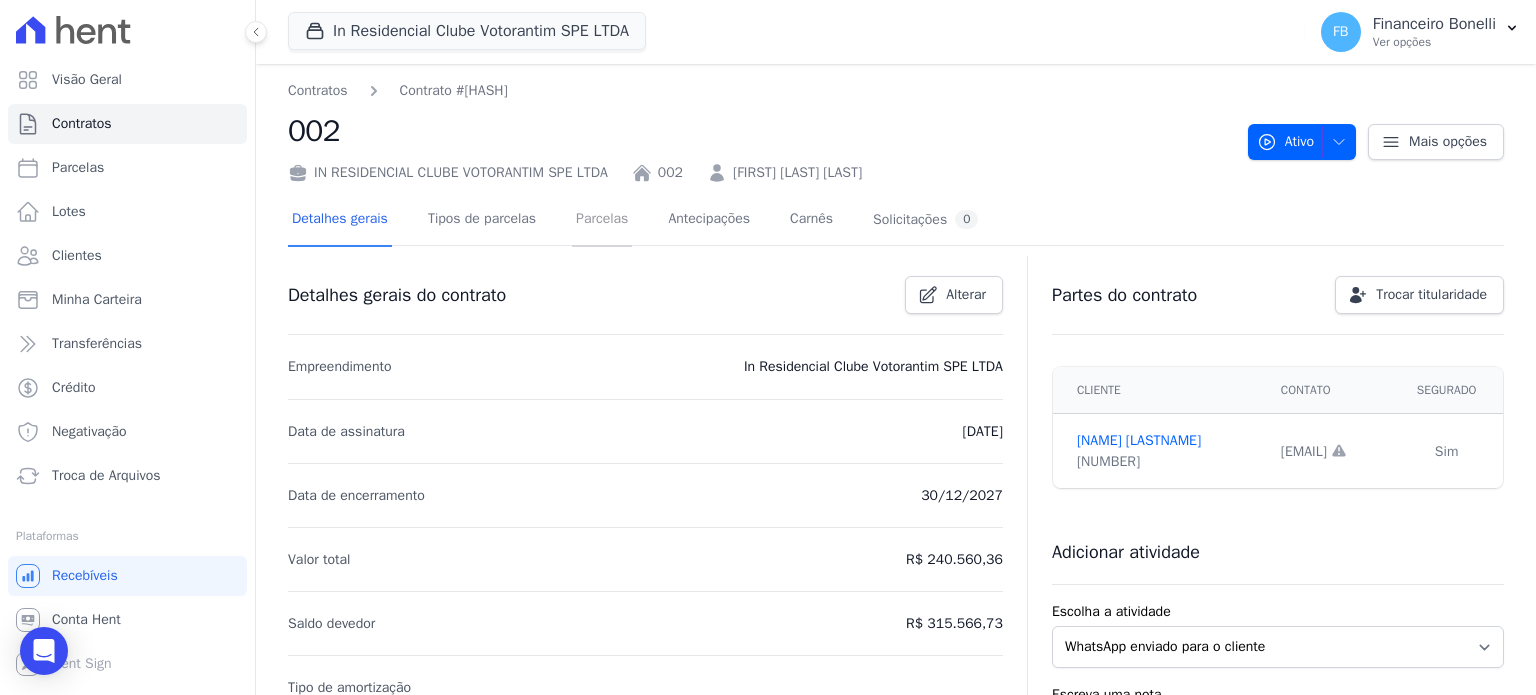 click on "Parcelas" at bounding box center (602, 220) 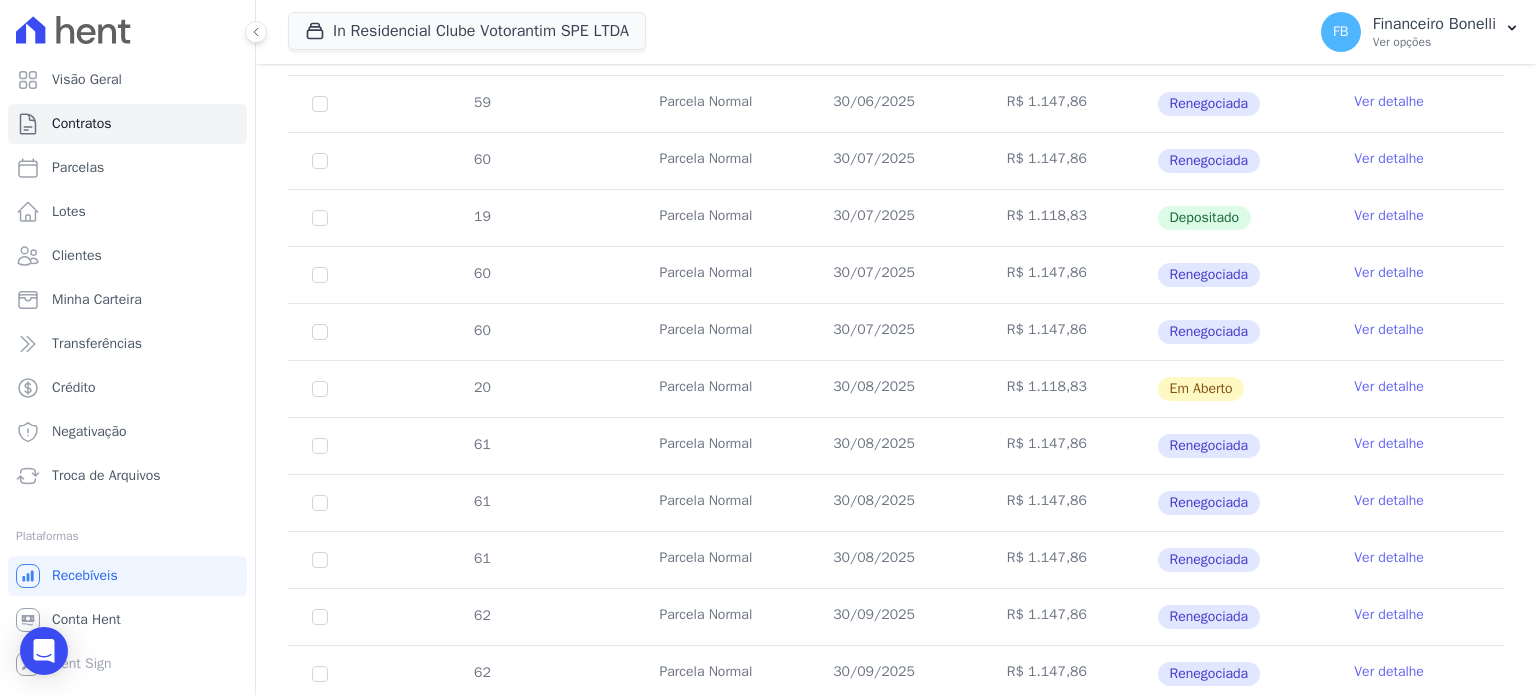 scroll, scrollTop: 1200, scrollLeft: 0, axis: vertical 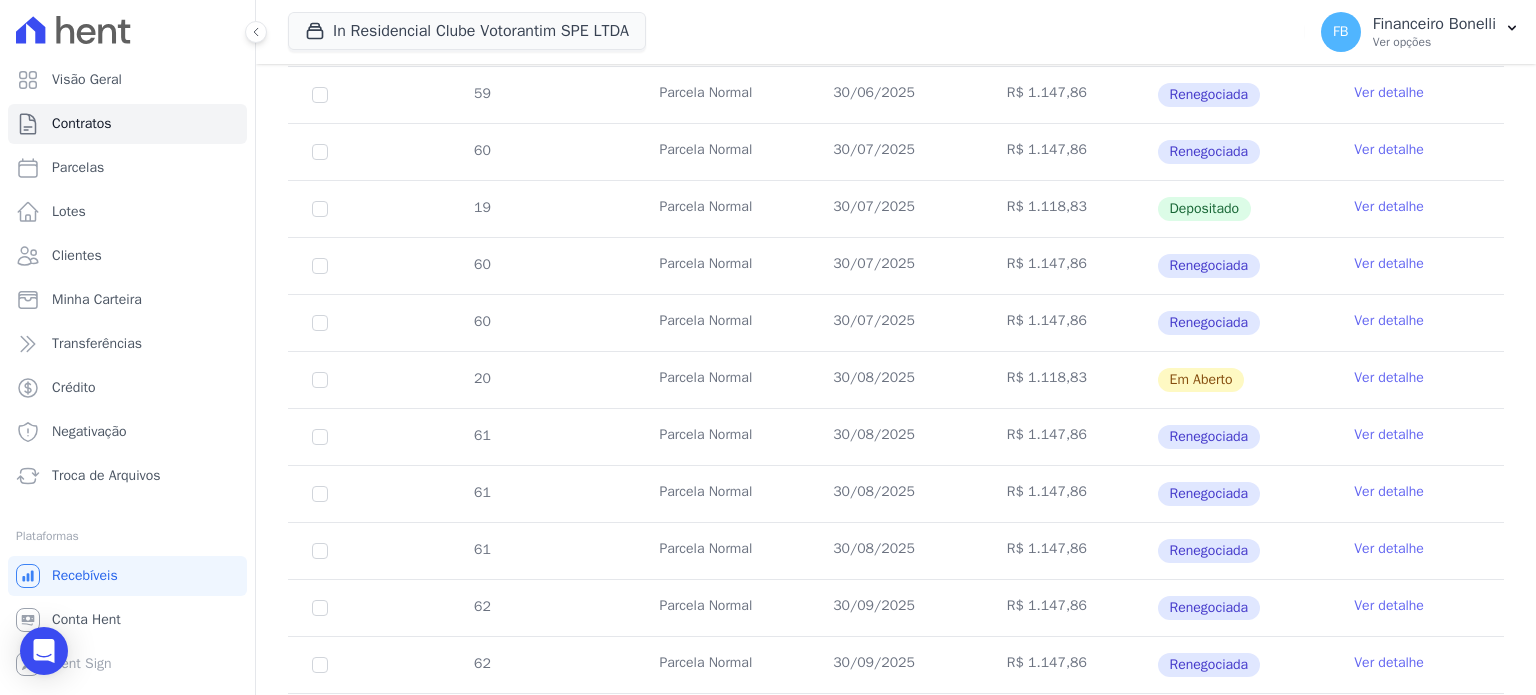 click on "Ver detalhe" at bounding box center [1389, 378] 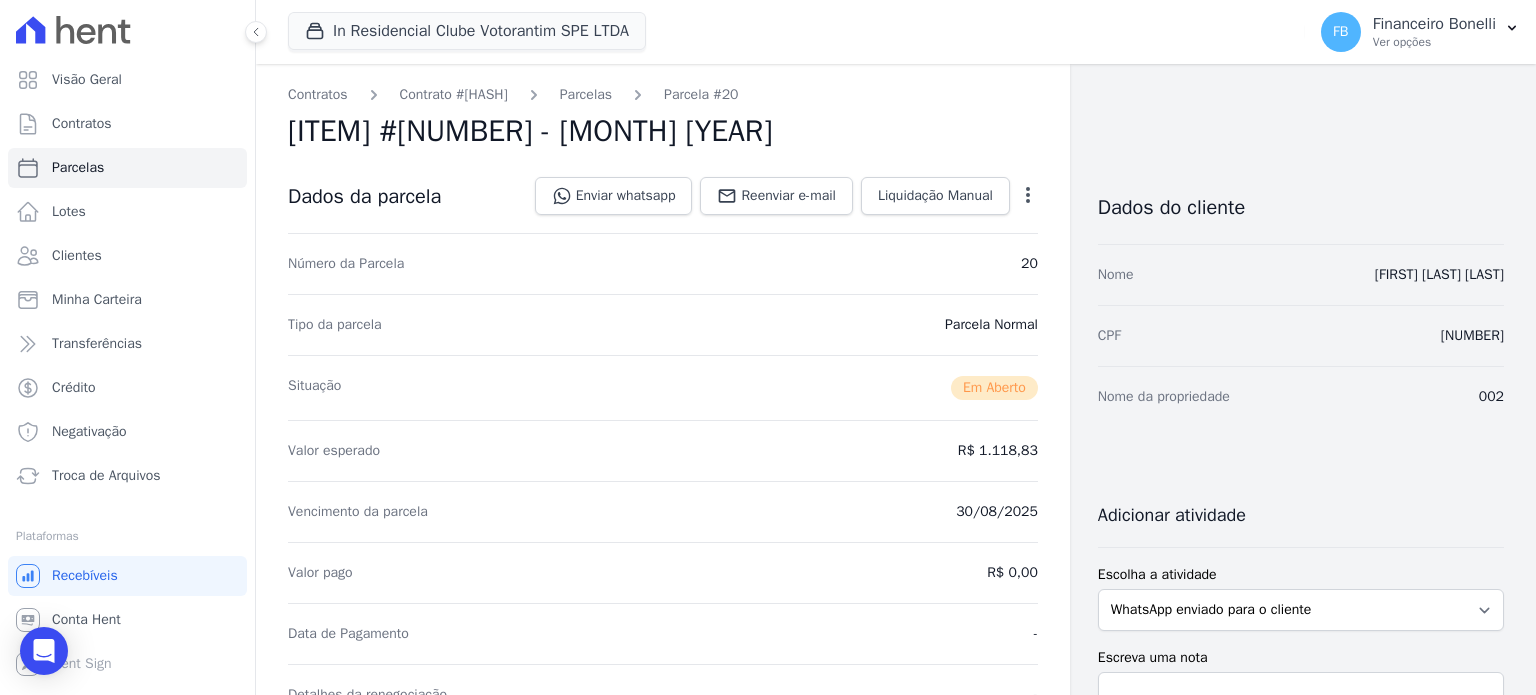 click 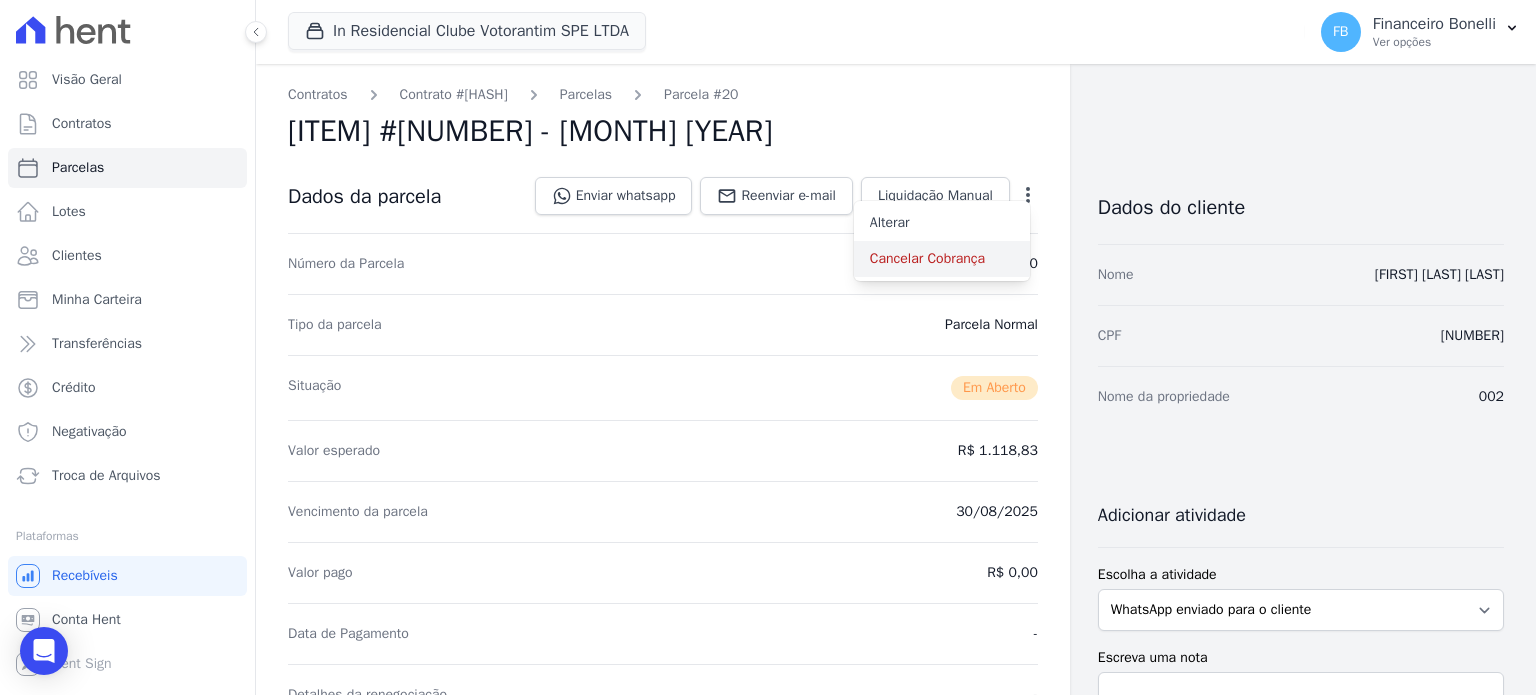 click on "Cancelar Cobrança" at bounding box center (942, 259) 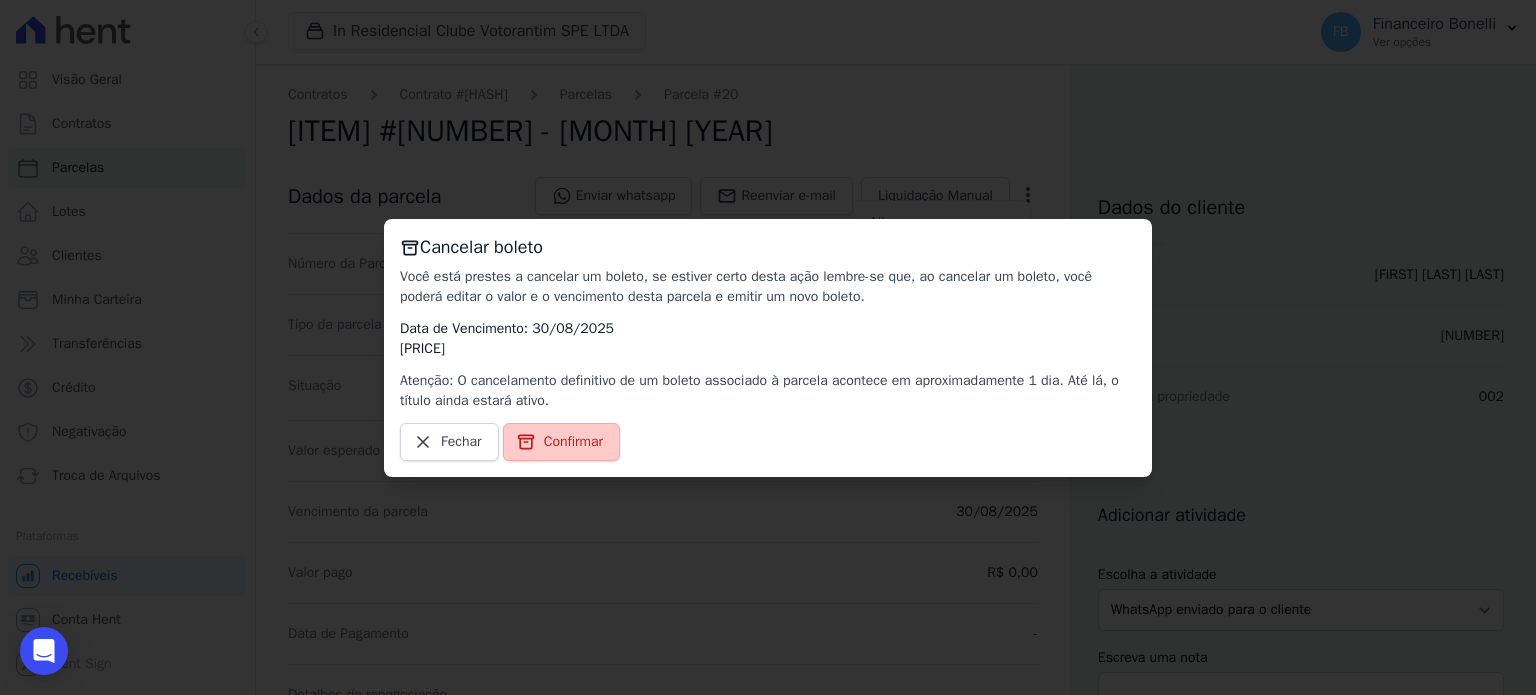 click on "Confirmar" at bounding box center (573, 442) 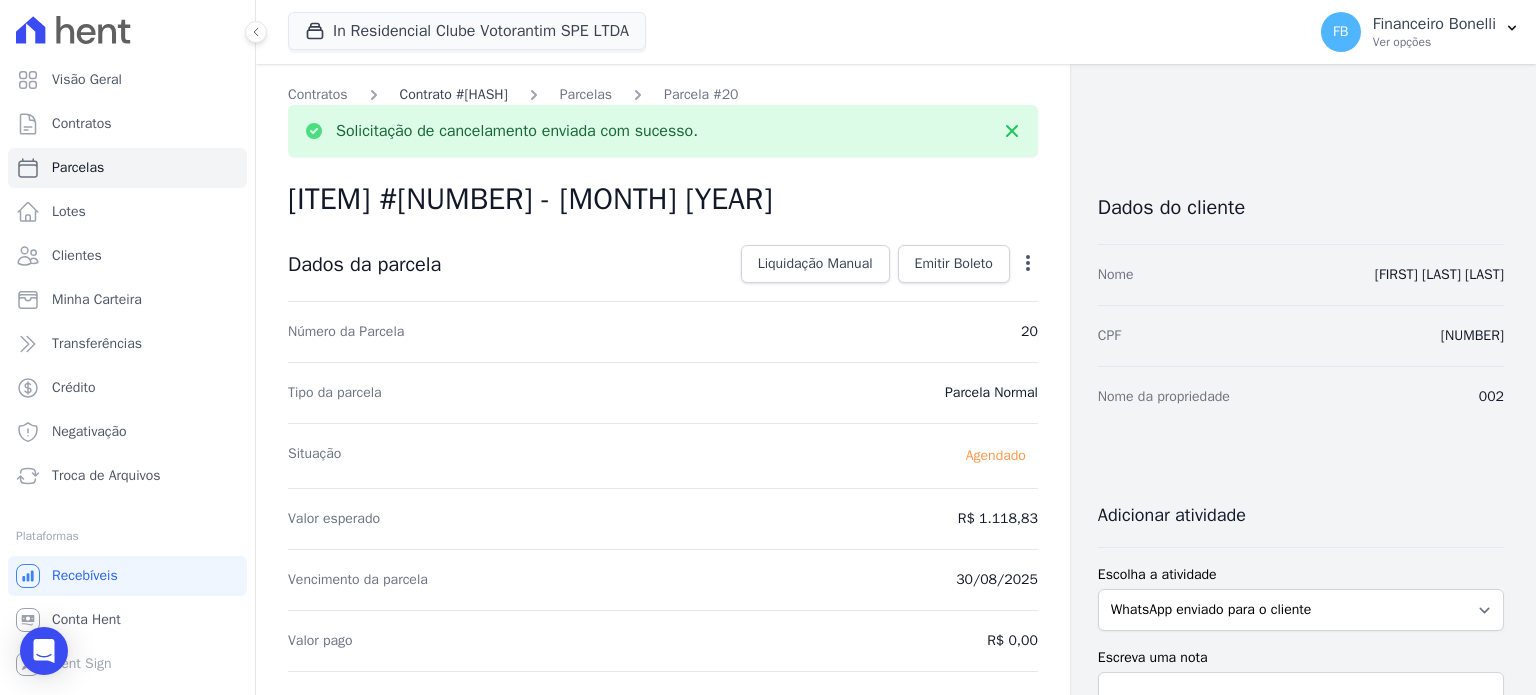 click on "Contrato
#[HASH]" at bounding box center [454, 94] 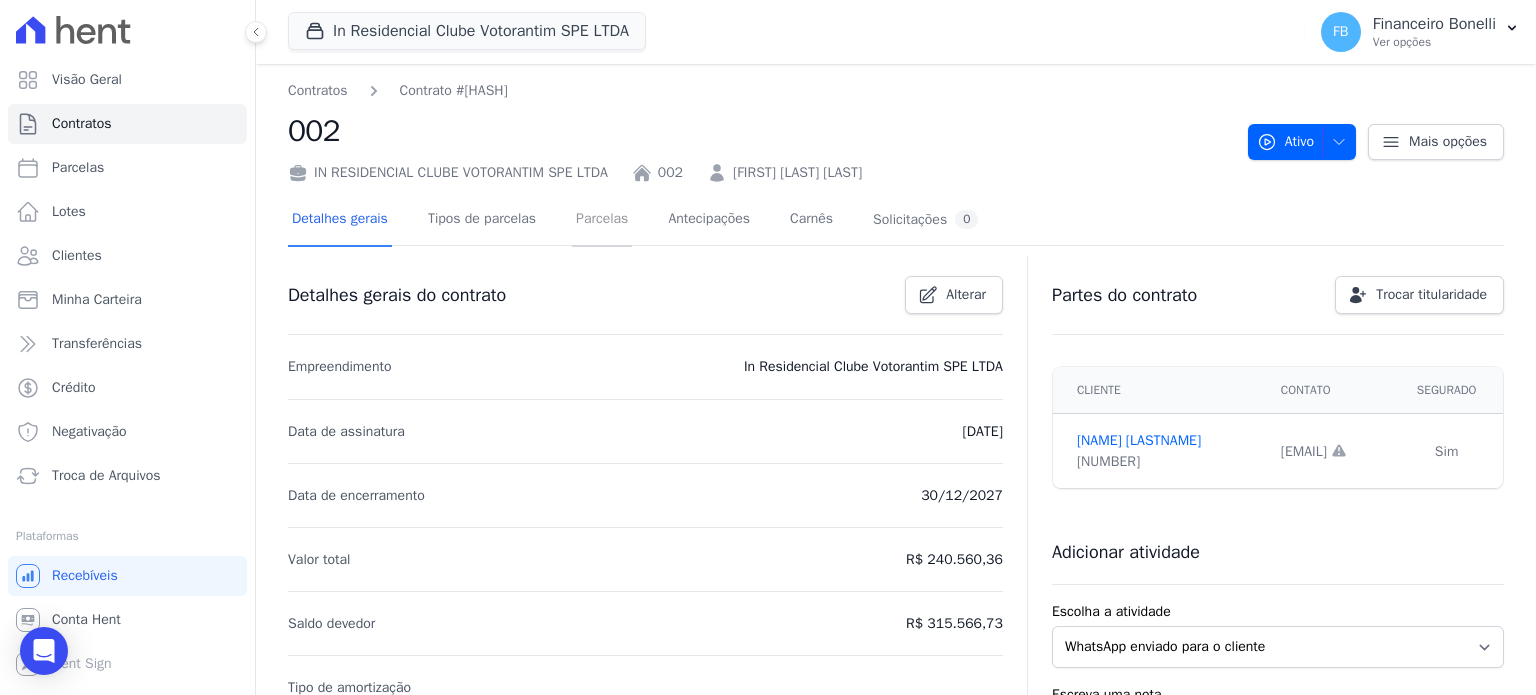 click on "Parcelas" at bounding box center (602, 220) 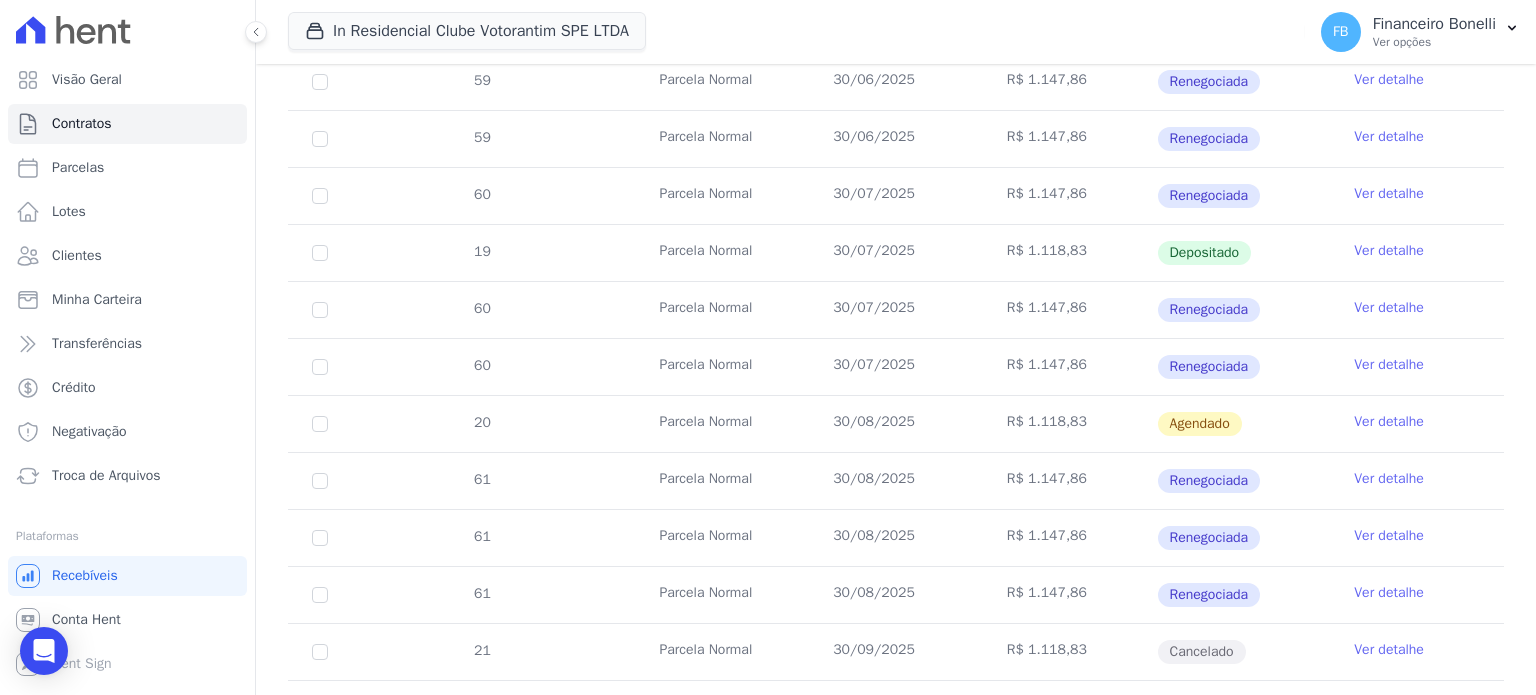 scroll, scrollTop: 1200, scrollLeft: 0, axis: vertical 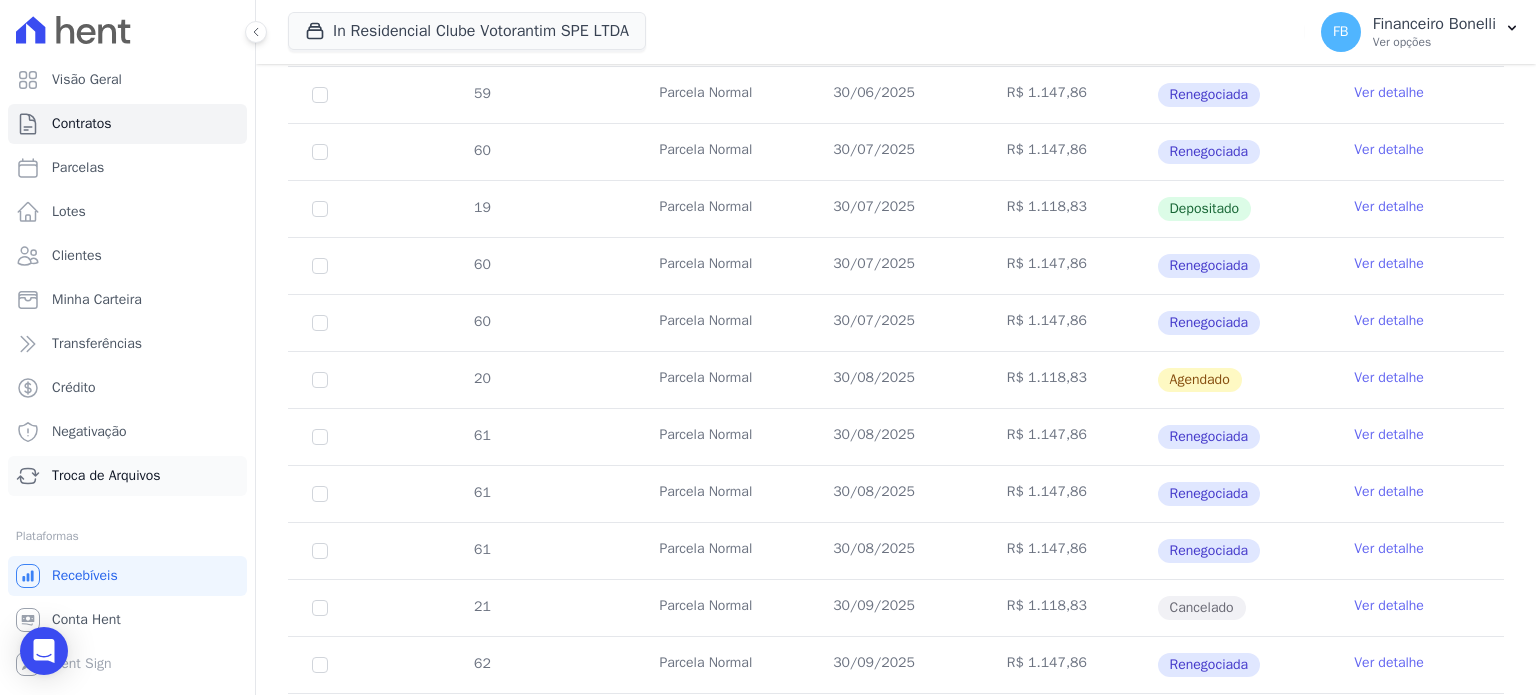 click on "Troca de Arquivos" at bounding box center [106, 476] 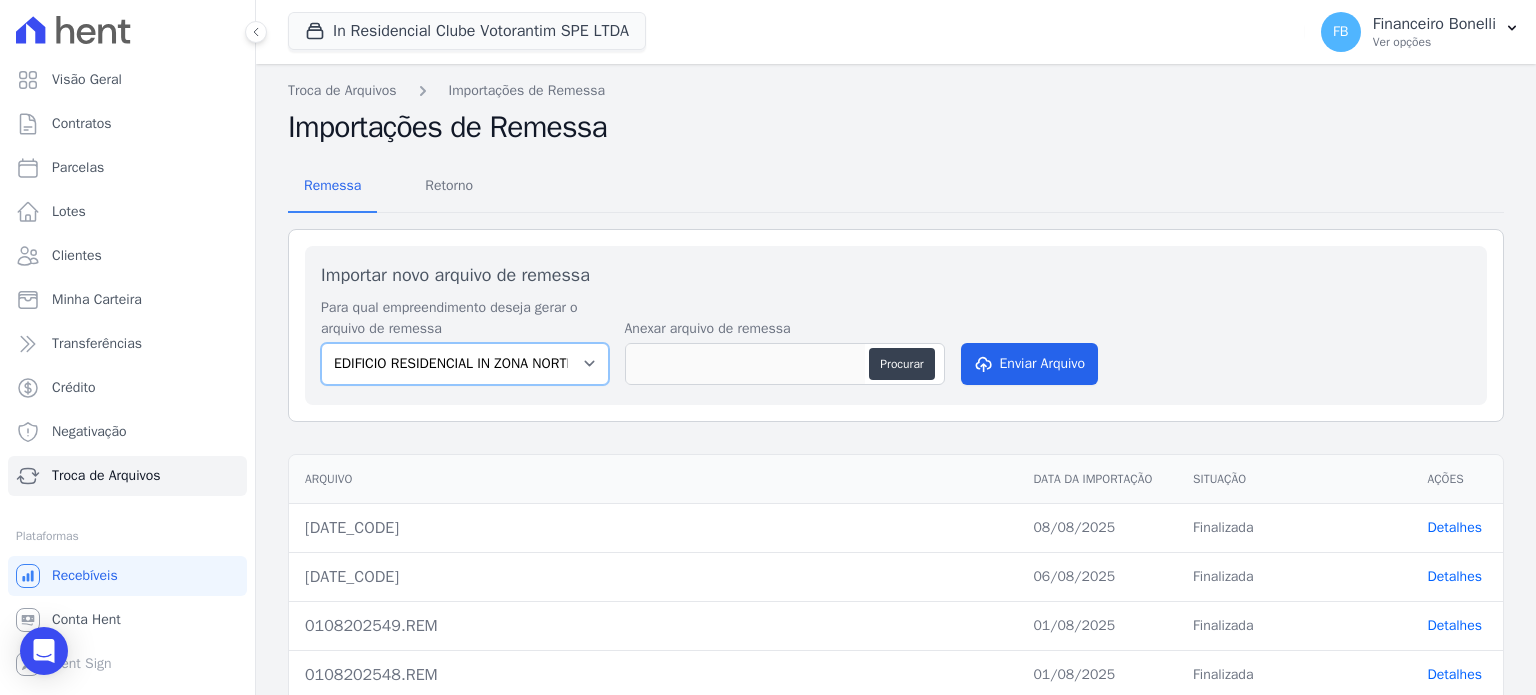 click on "EDIFICIO RESIDENCIAL IN ZONA NORTE SPE LTDA
IN RESIDENCIAL CLUBE VOTORANTIM SPE LTDA" at bounding box center (465, 364) 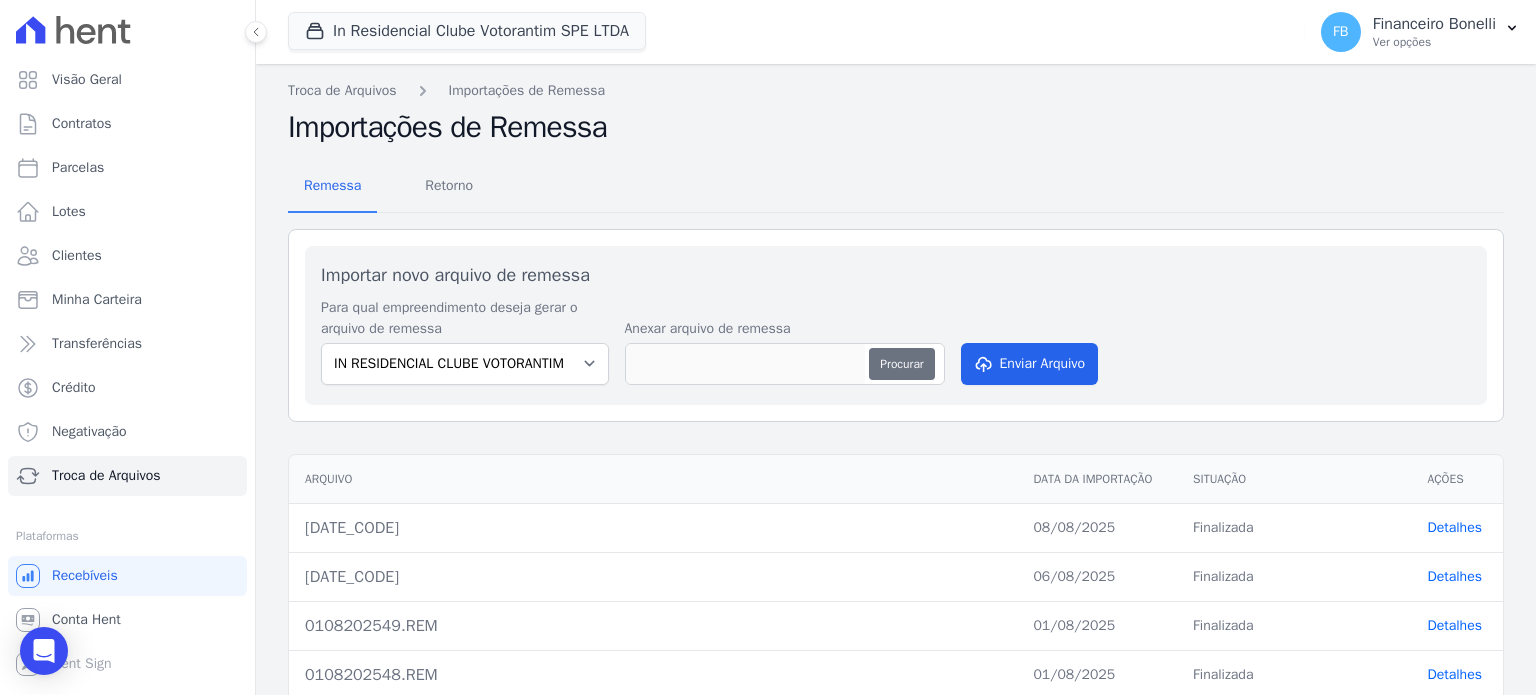 click on "Procurar" at bounding box center [901, 364] 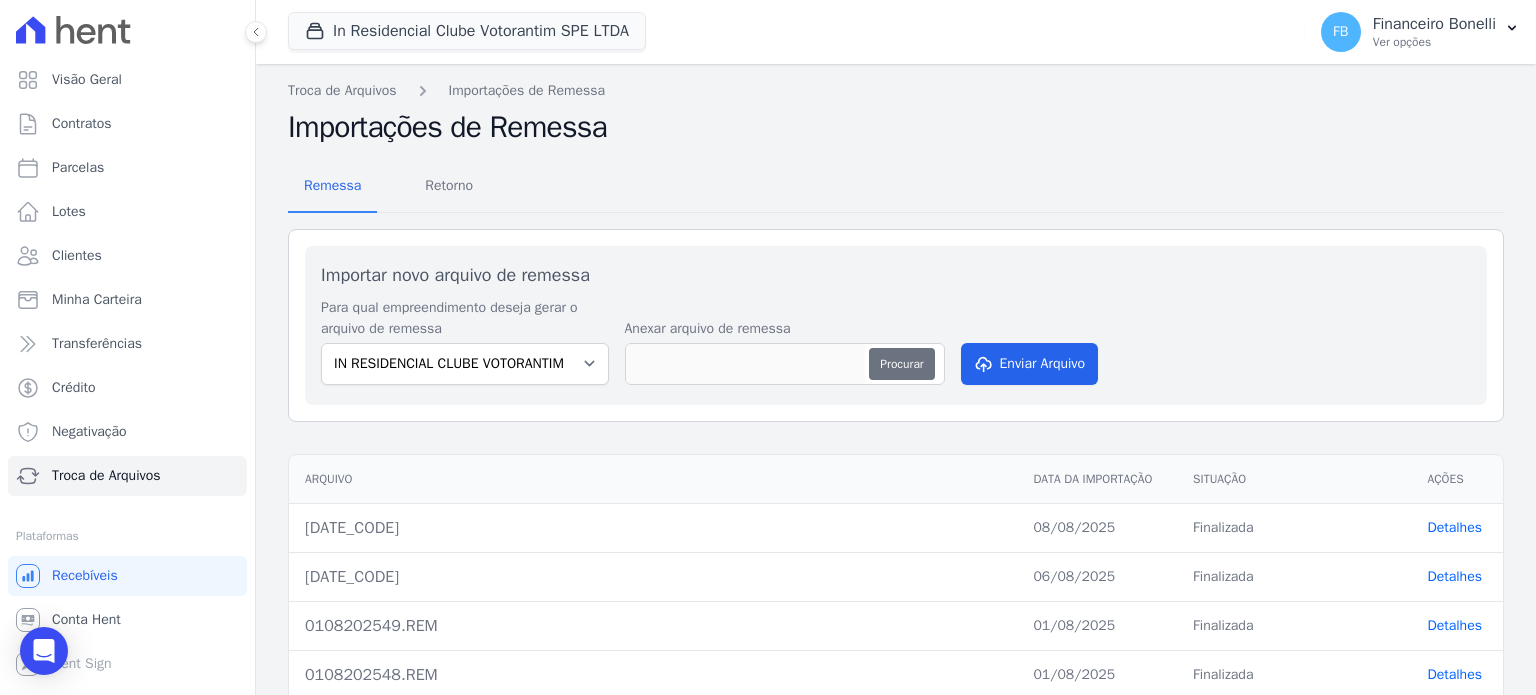 type on "[CODE]" 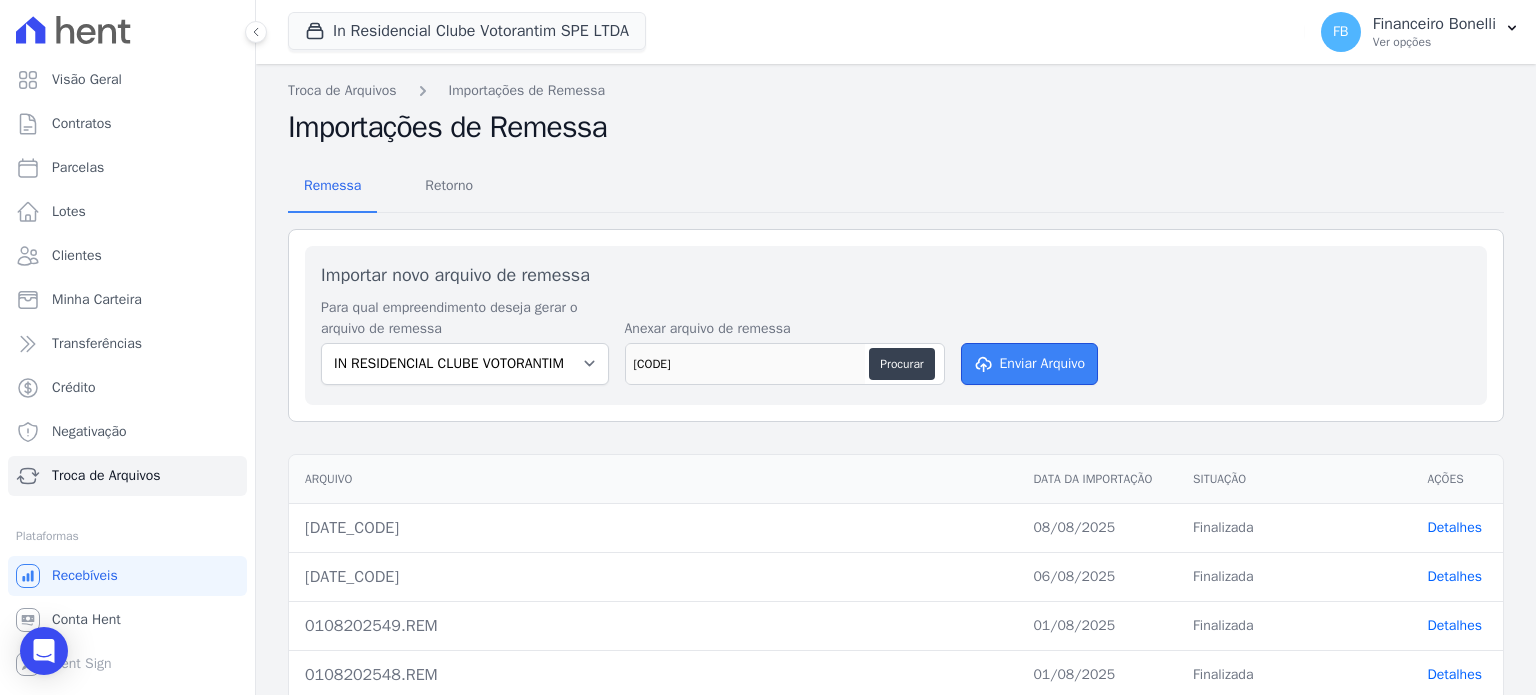 click on "Enviar Arquivo" at bounding box center [1030, 364] 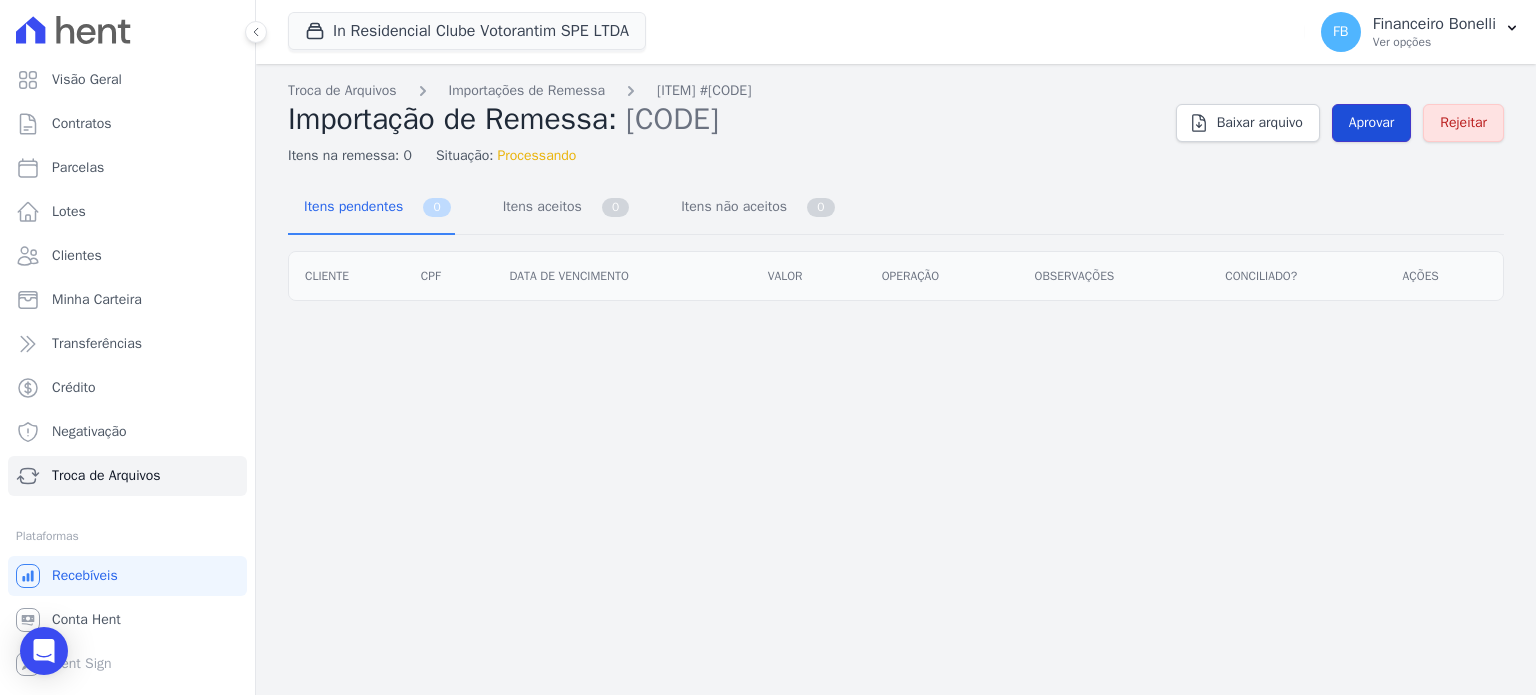 click on "Aprovar" at bounding box center (1372, 123) 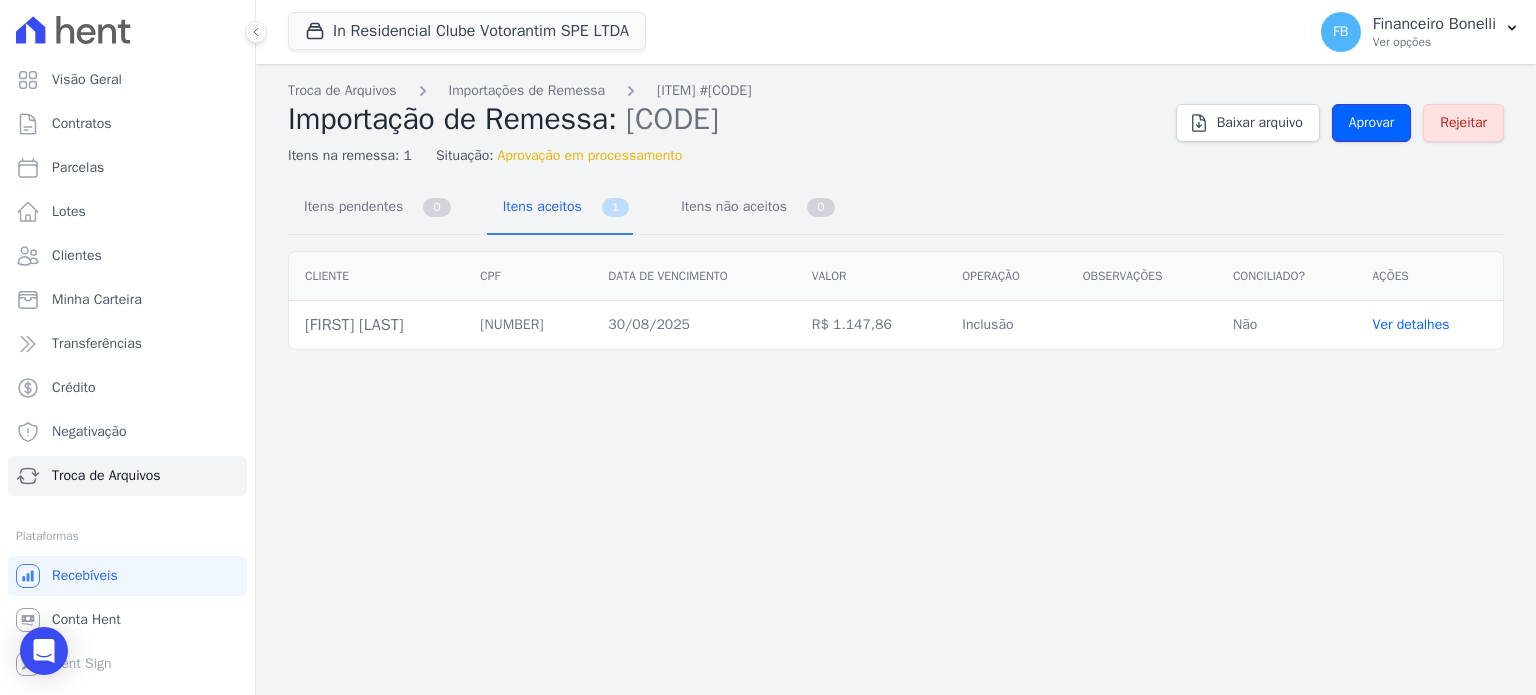 click on "Aprovar" at bounding box center (1372, 123) 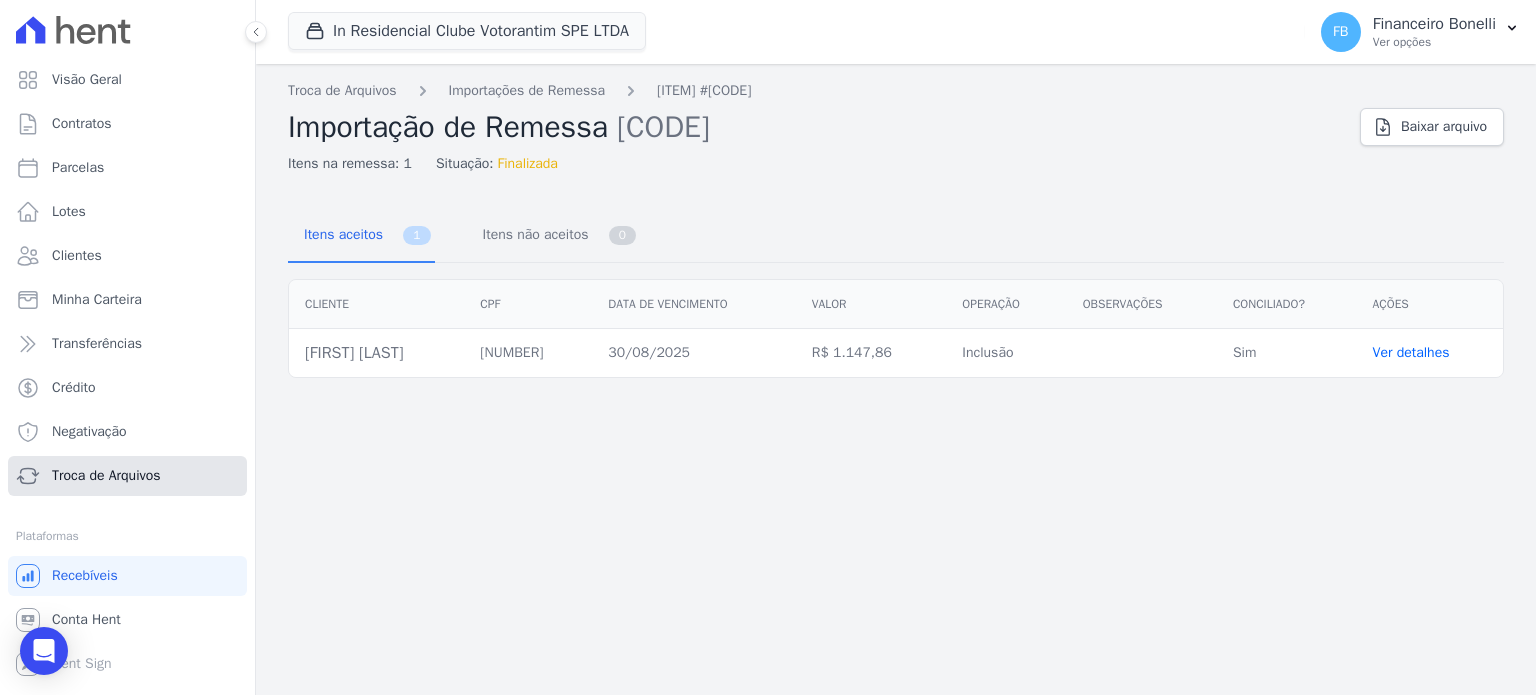 click on "Troca de Arquivos" at bounding box center [106, 476] 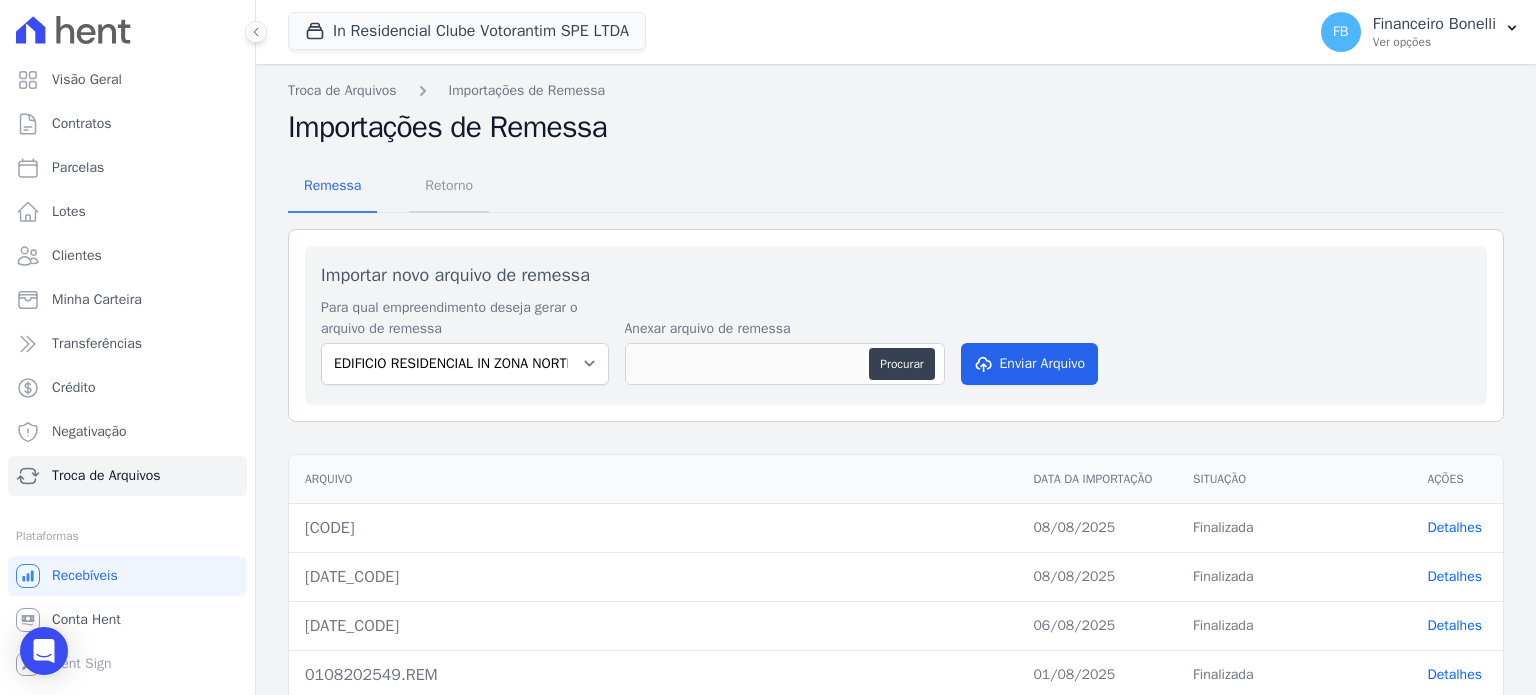 click on "Retorno" at bounding box center (449, 185) 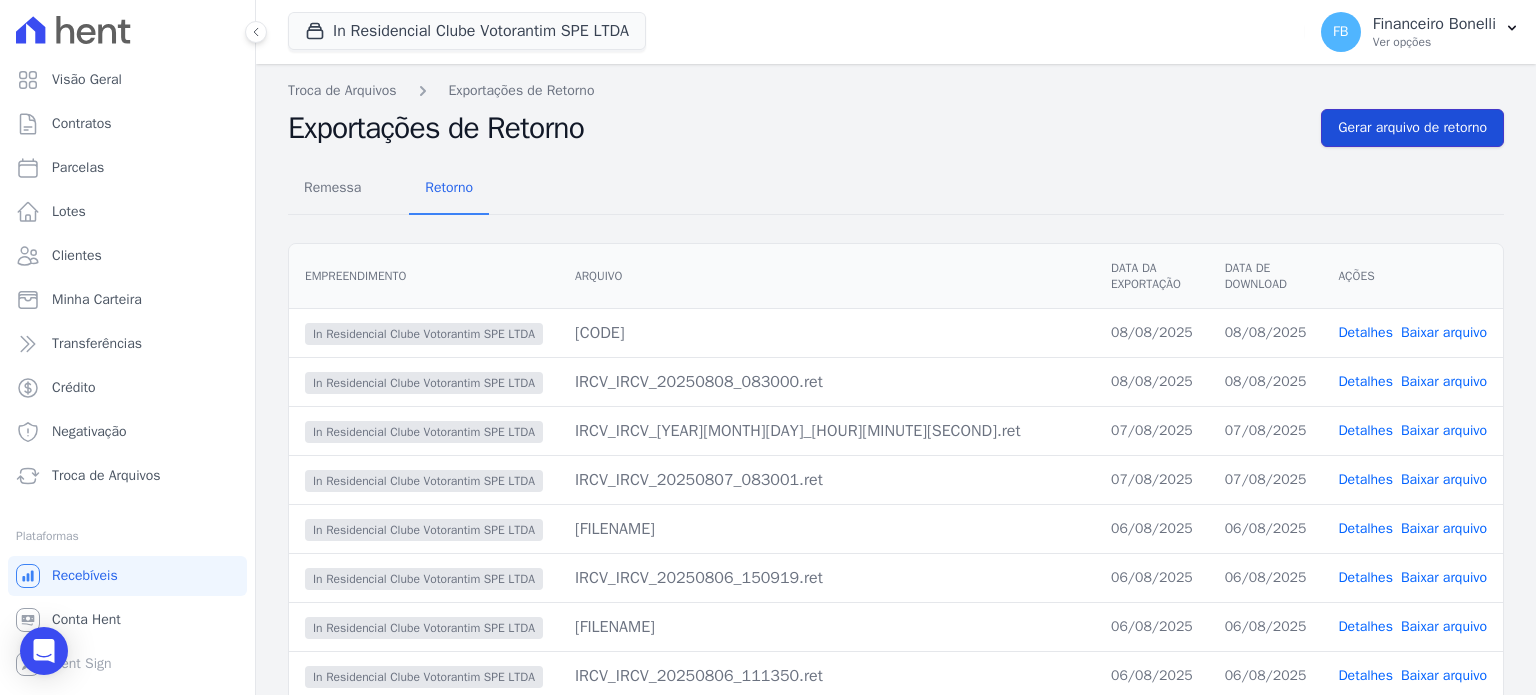click on "Gerar arquivo de retorno" at bounding box center (1412, 128) 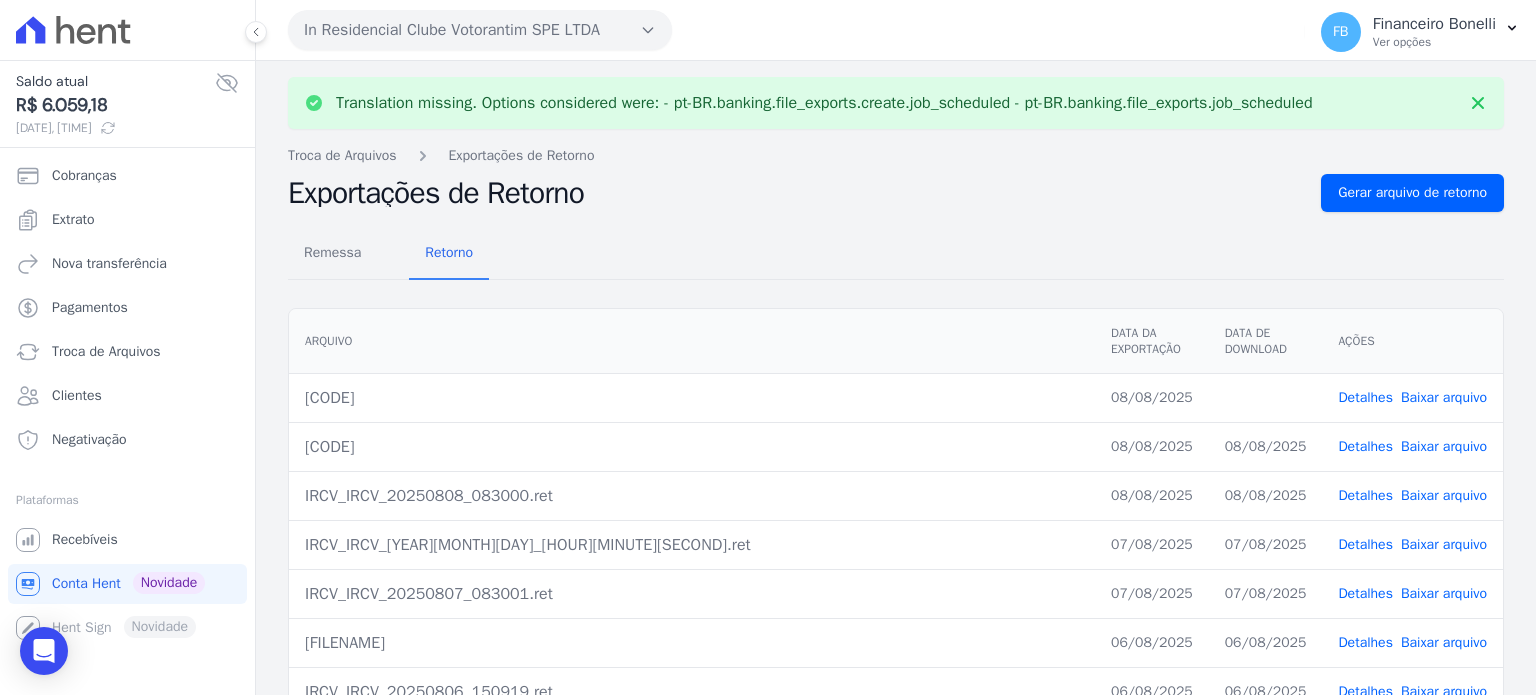 click on "Baixar arquivo" at bounding box center [1444, 397] 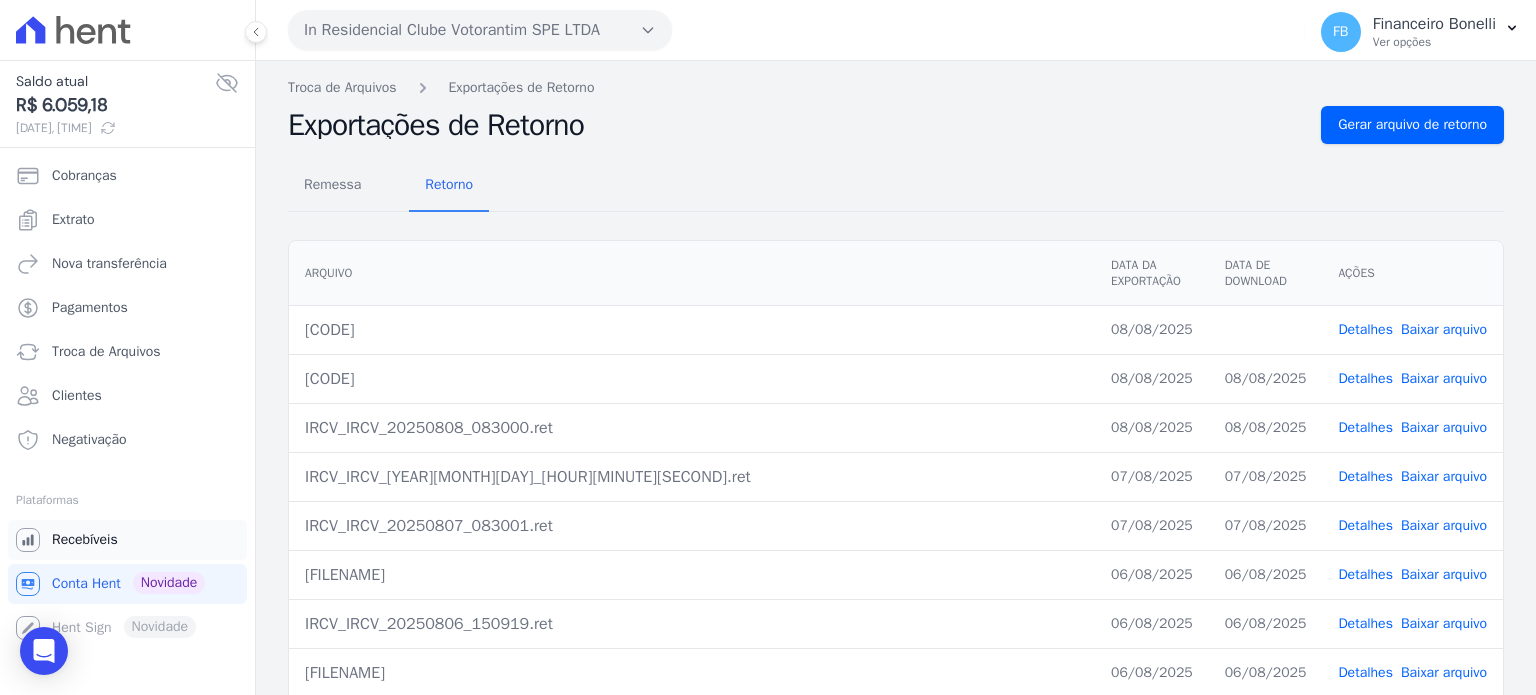 click on "Recebíveis" at bounding box center [127, 540] 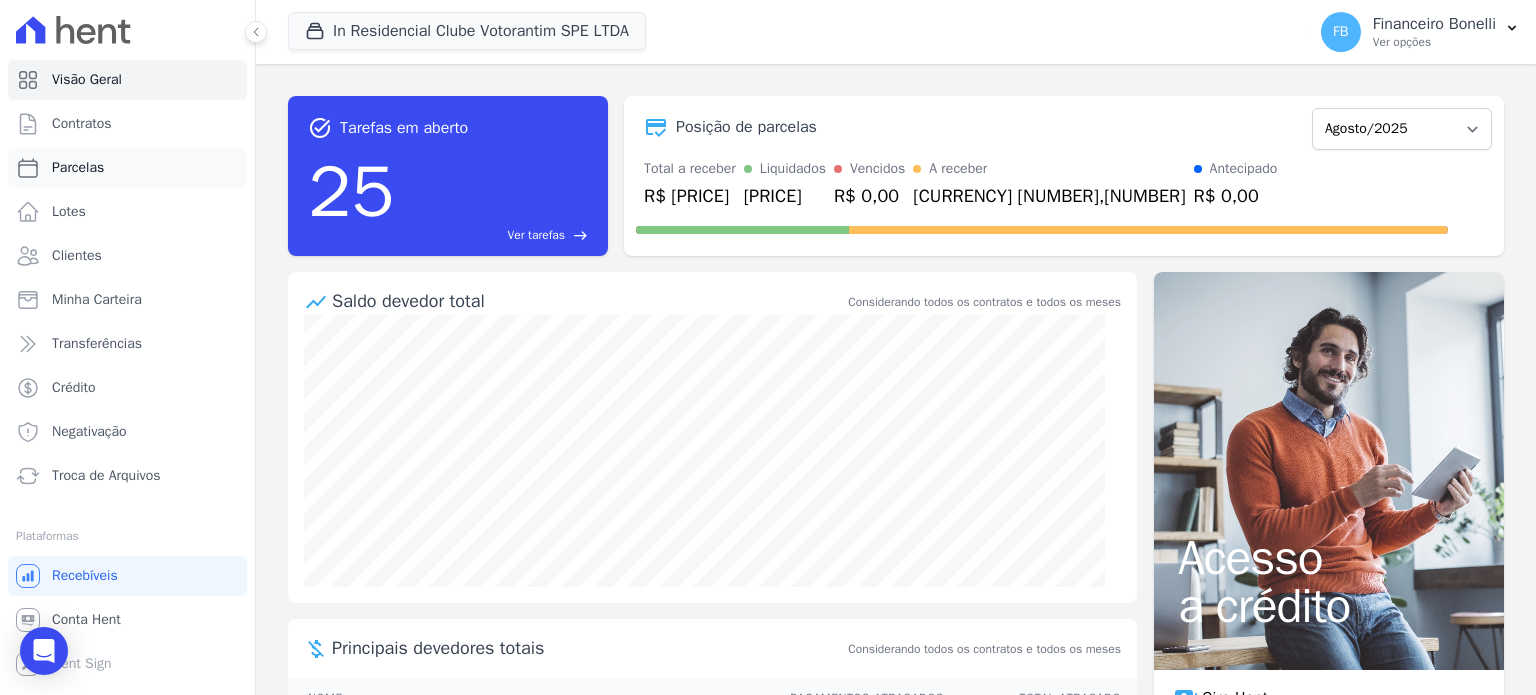 click on "Parcelas" at bounding box center [127, 168] 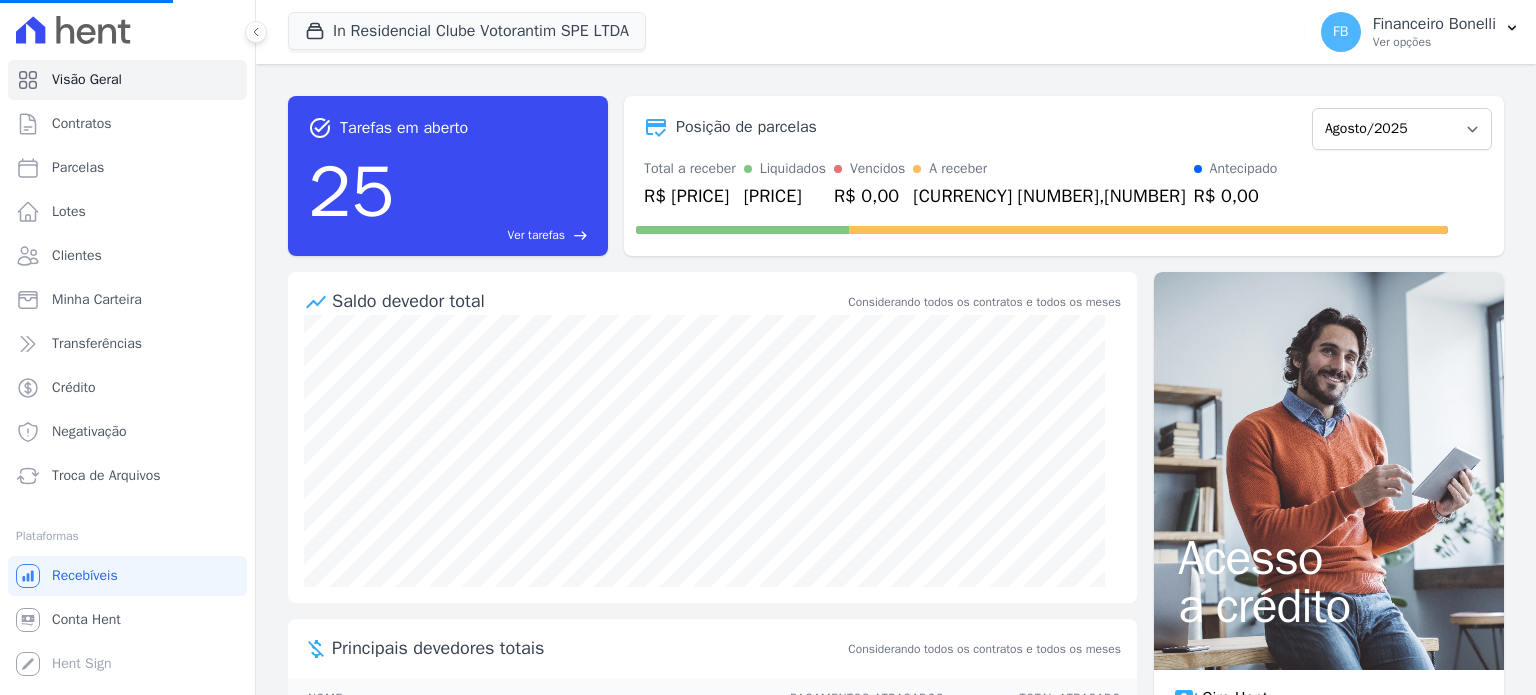 select 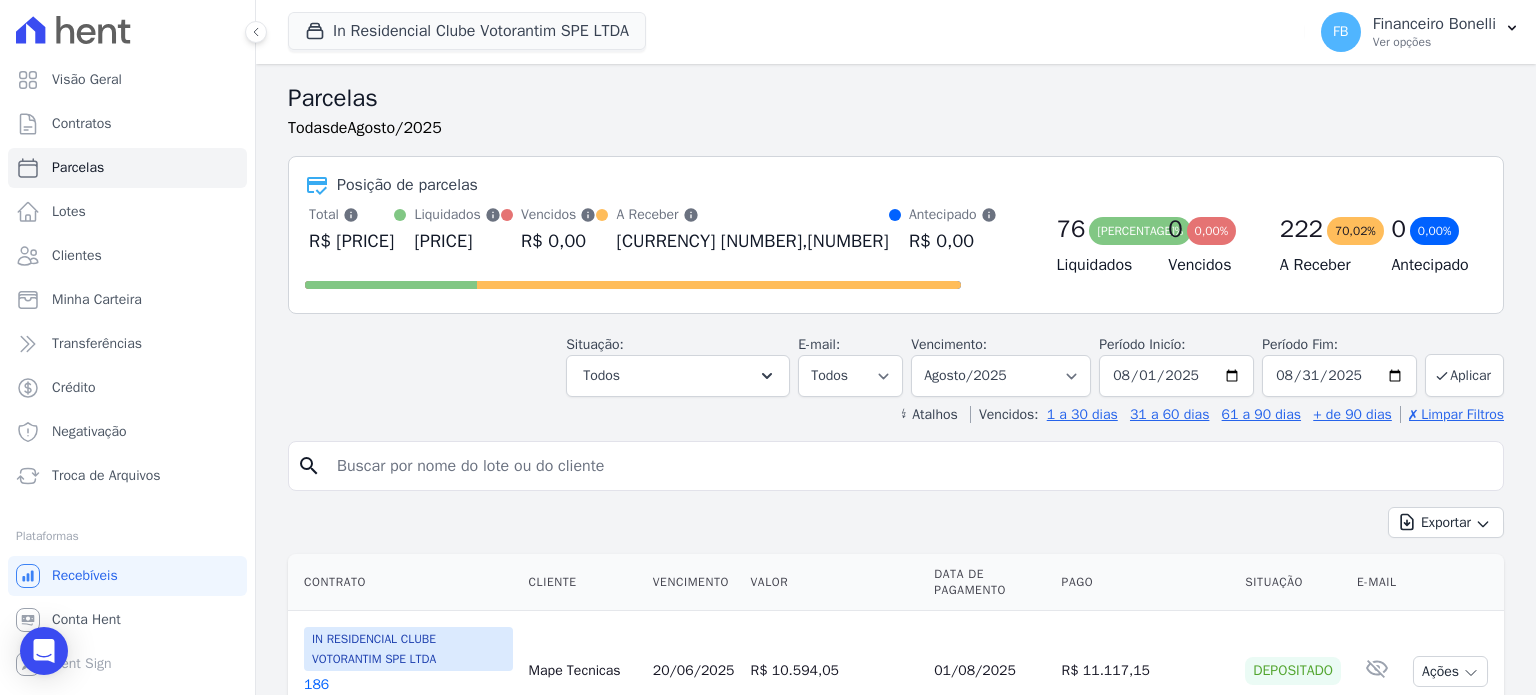 click at bounding box center [910, 466] 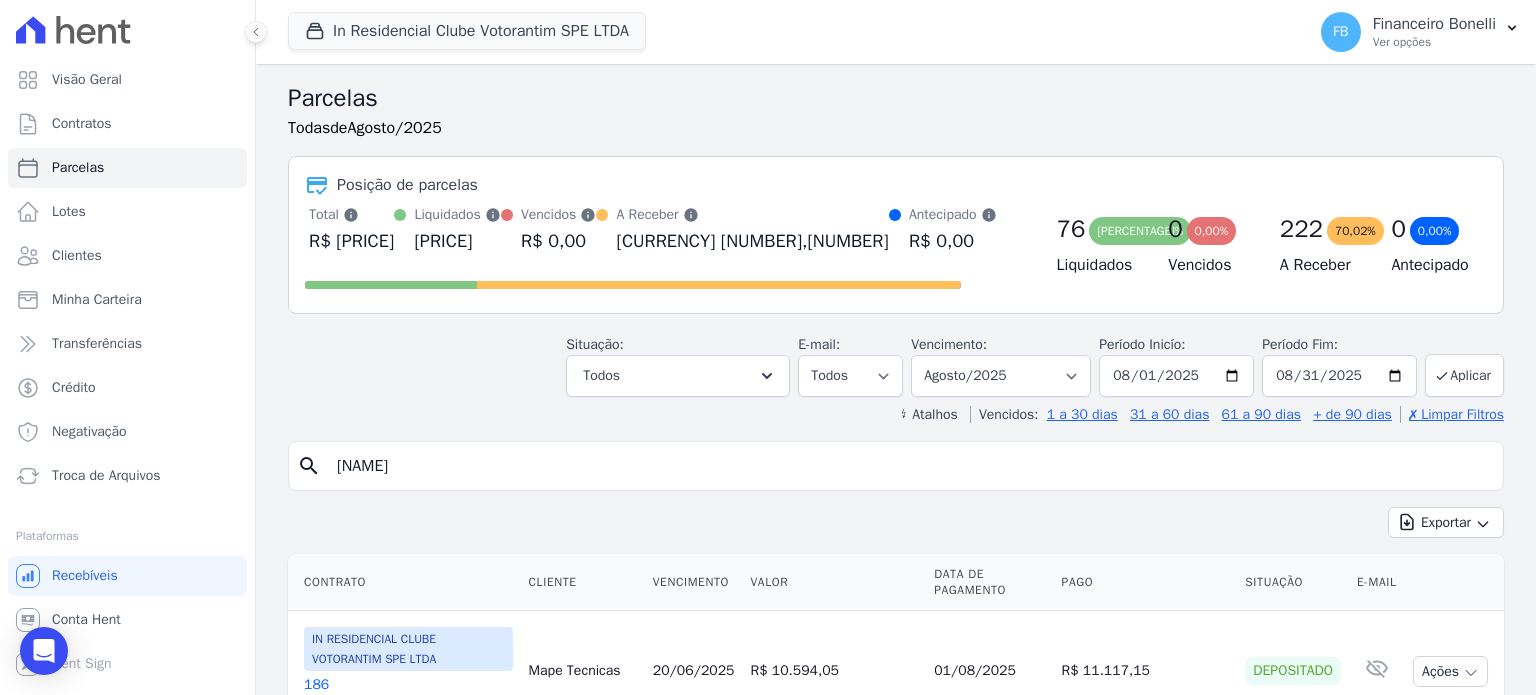 type on "[NAME]" 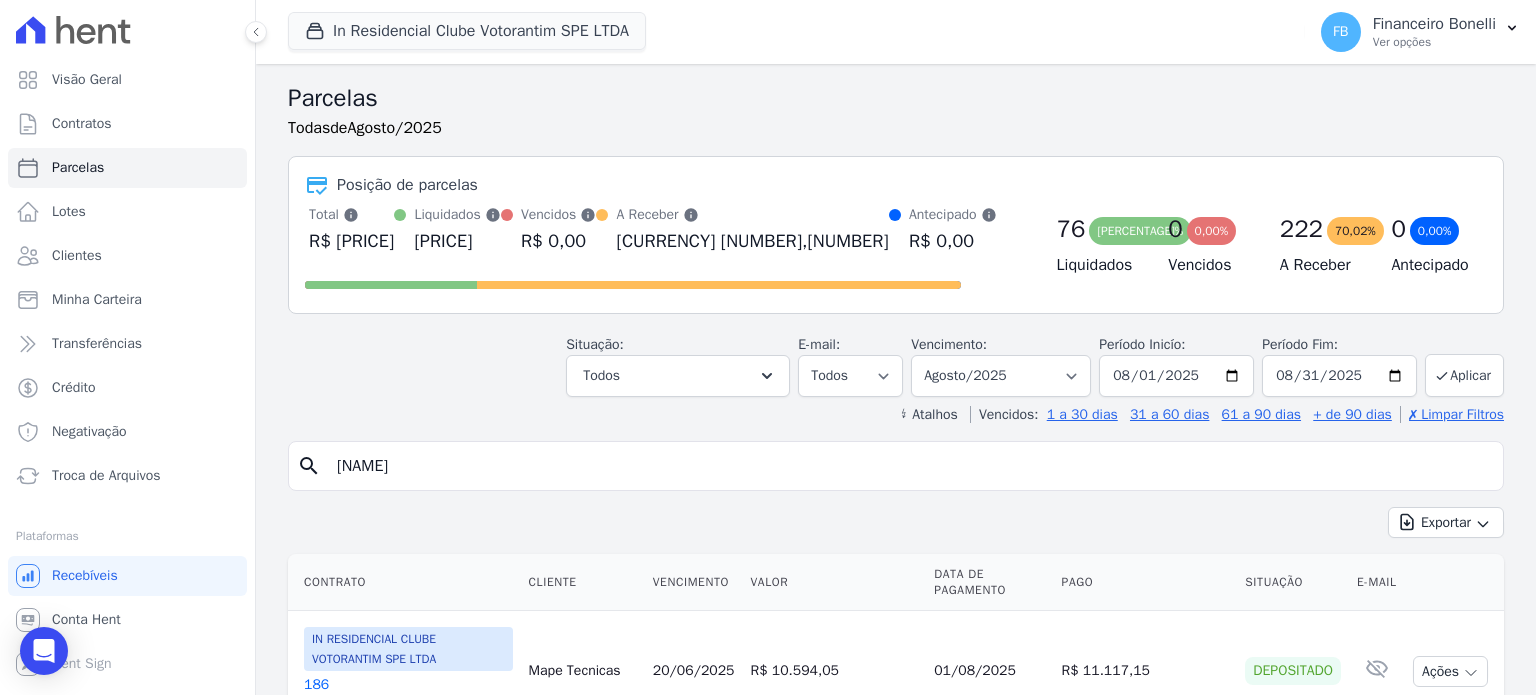 select 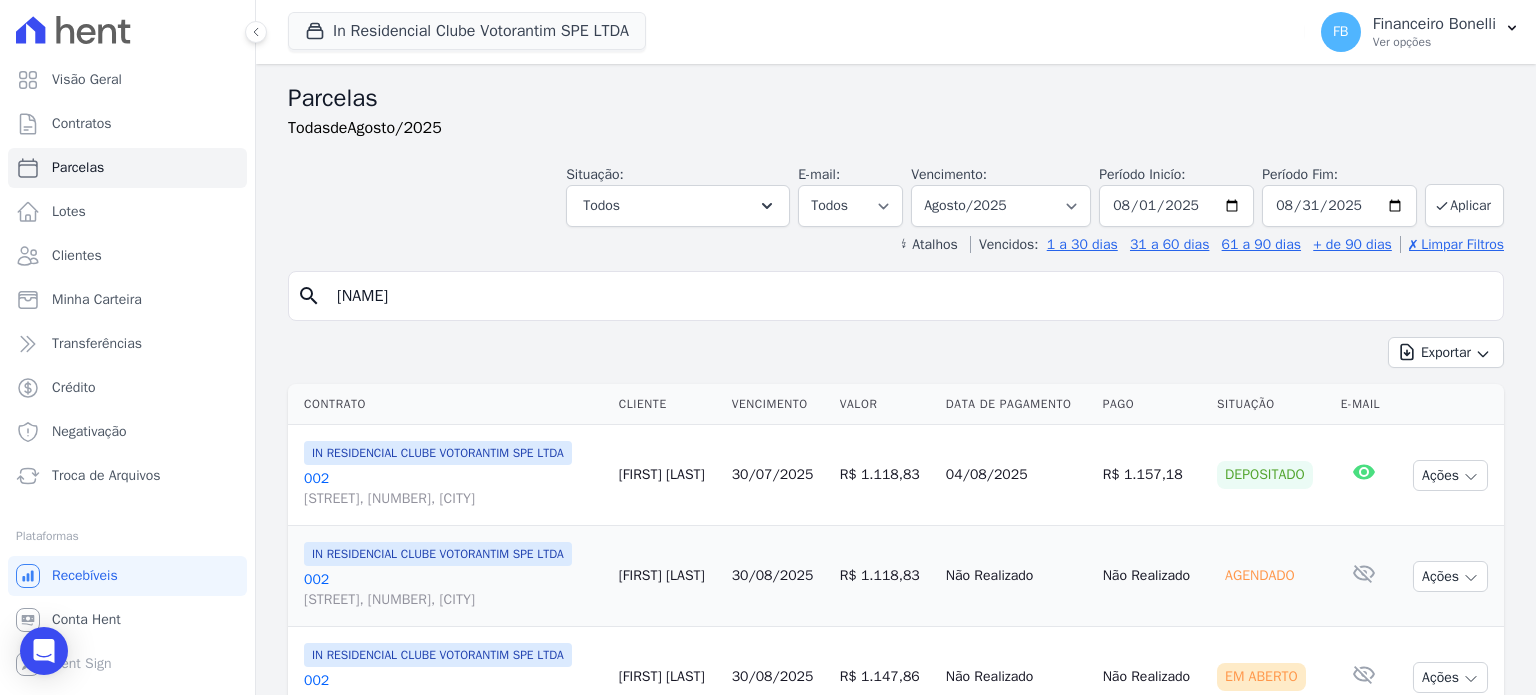 click on "[NUMBER]
[STREET], [NUMBER], [CITY]" at bounding box center [453, 489] 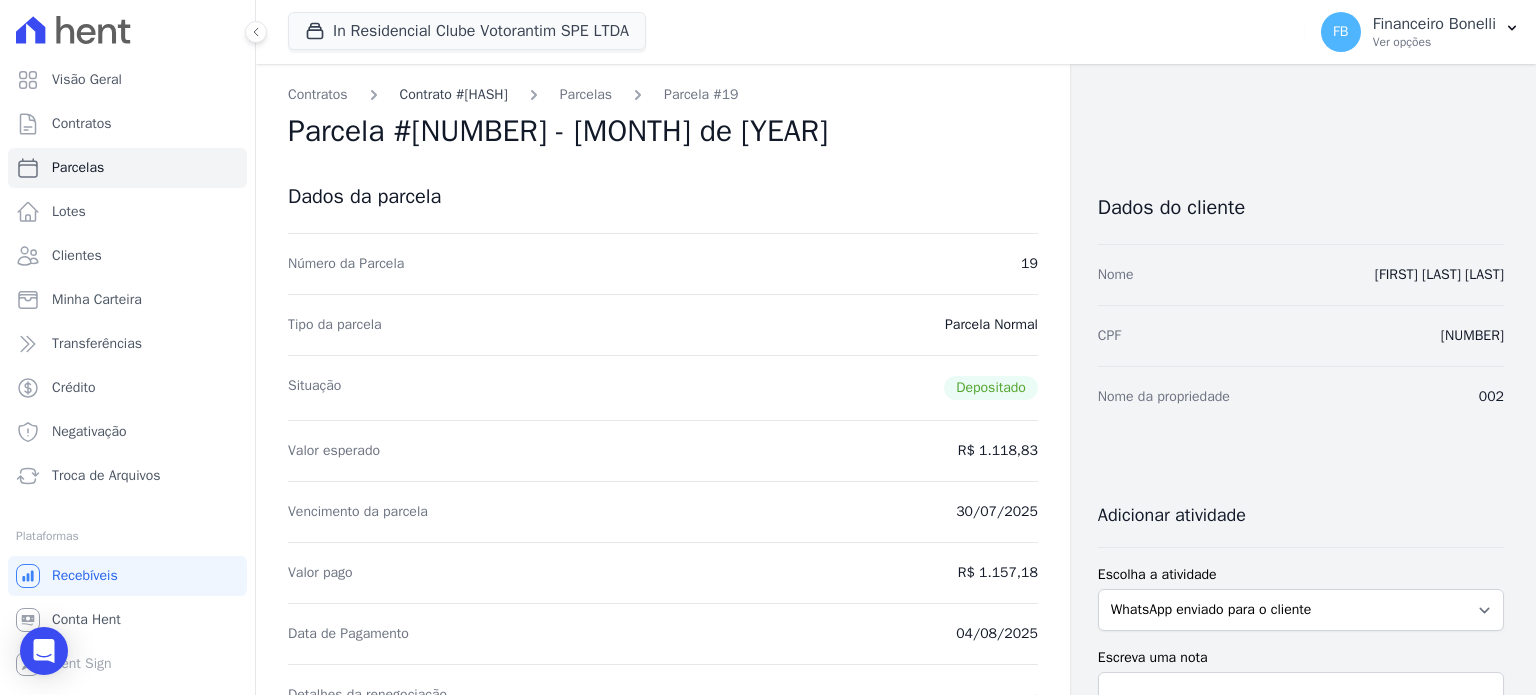 click on "Contrato
#[HASH]" at bounding box center [454, 94] 